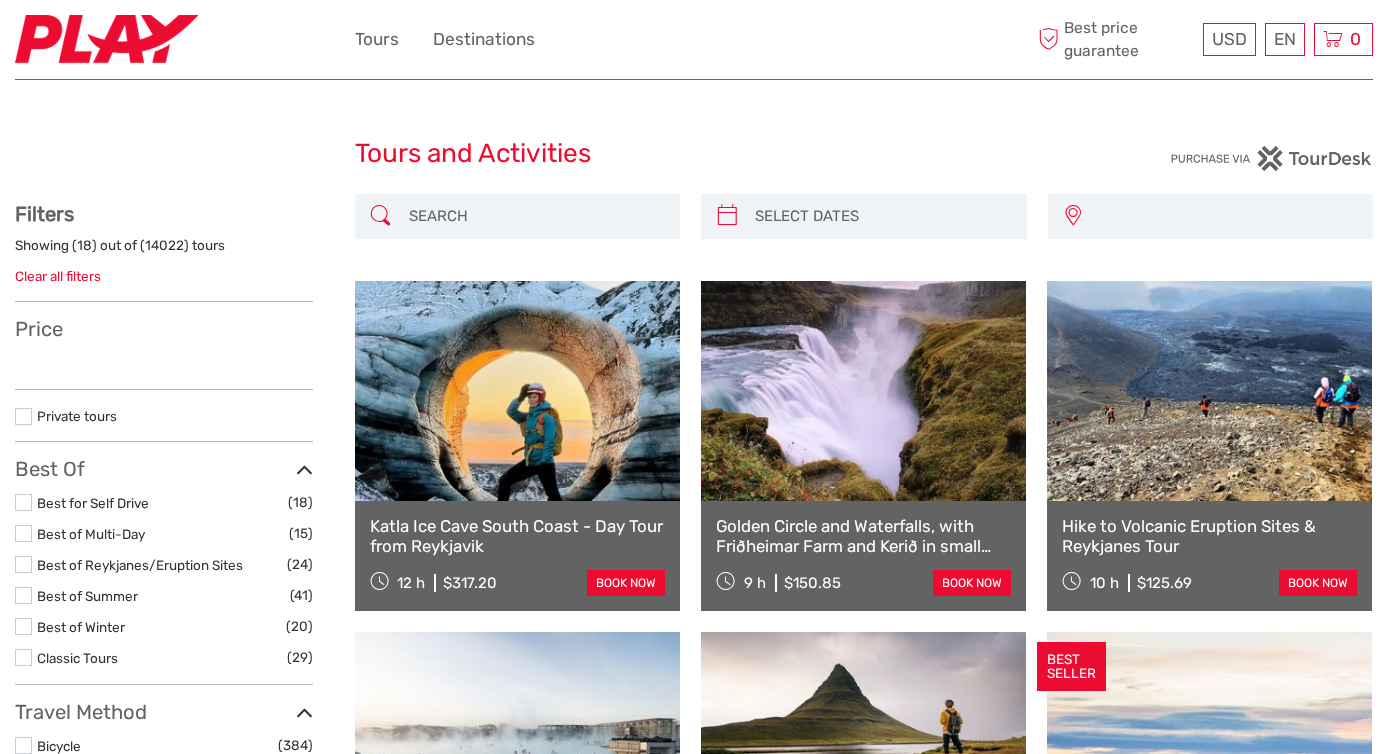 scroll, scrollTop: 0, scrollLeft: 0, axis: both 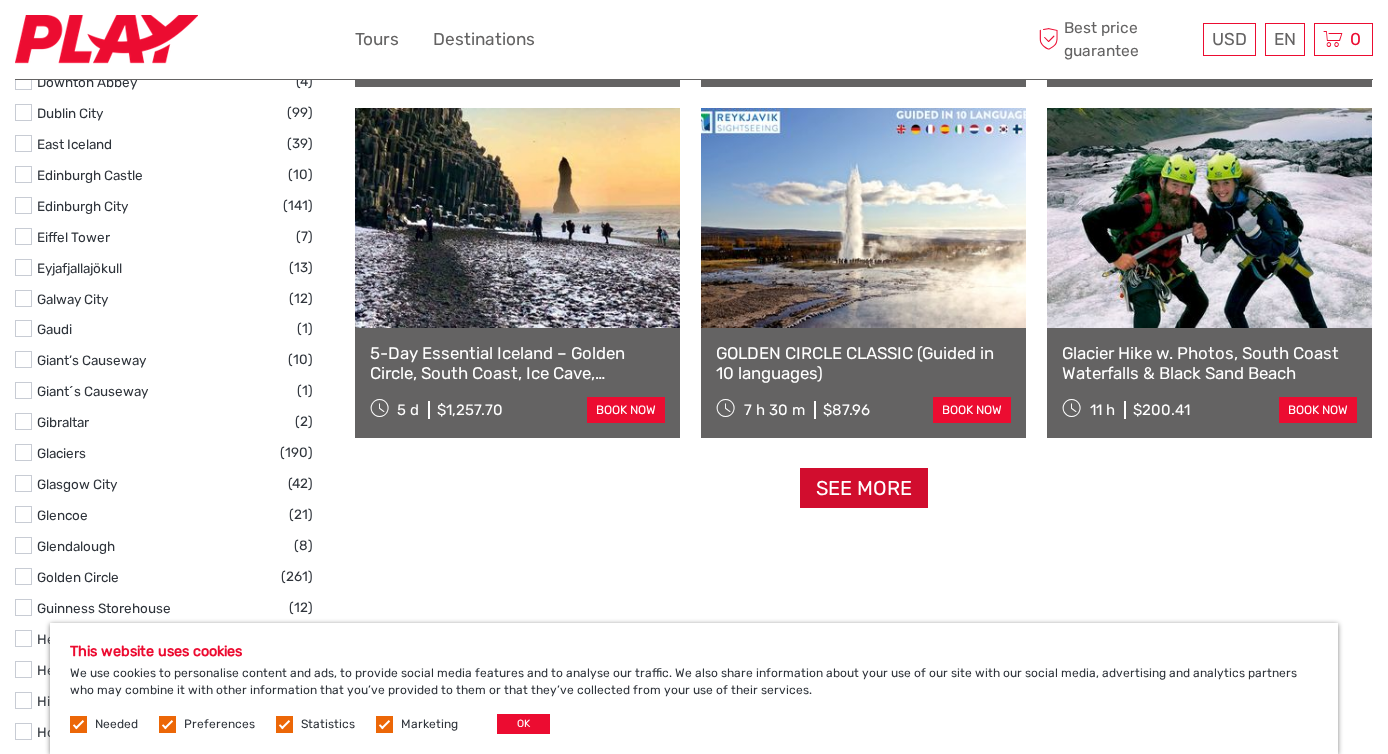click on "See more" at bounding box center (864, 488) 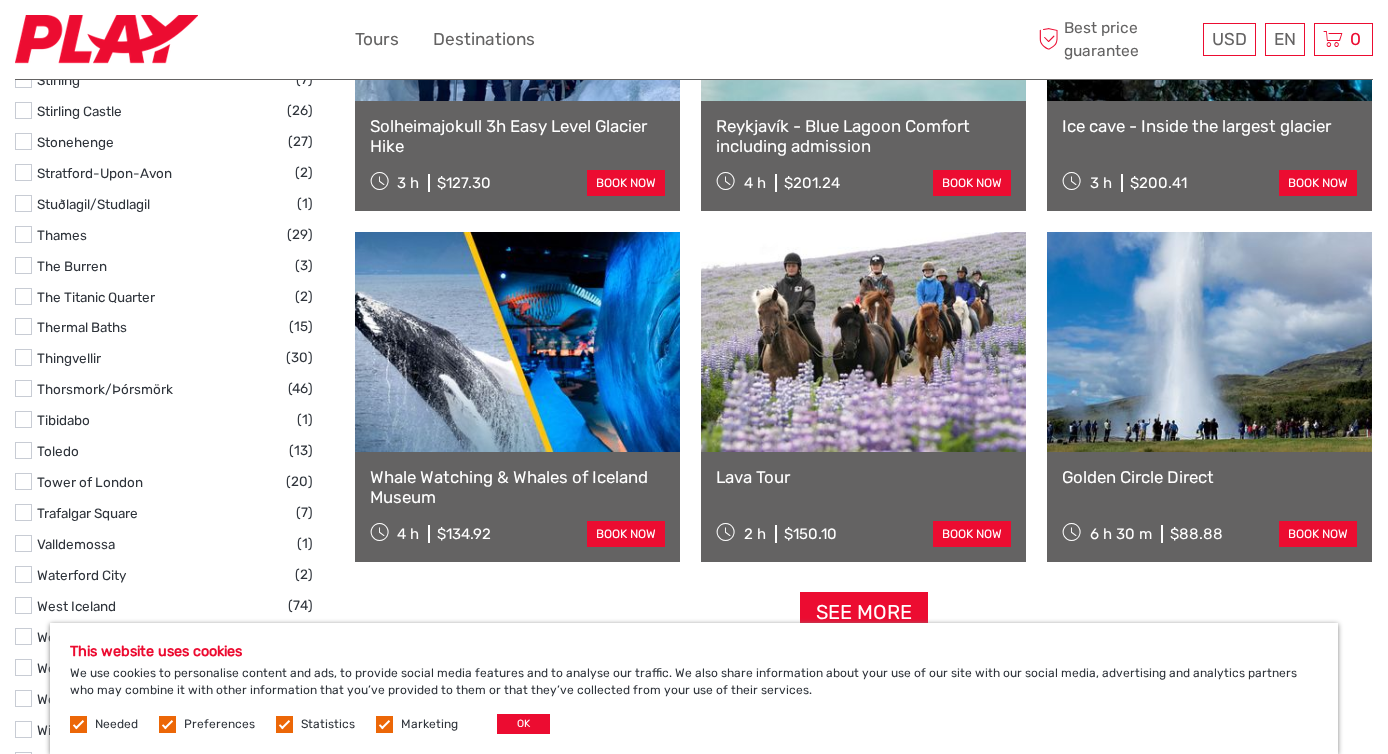 scroll, scrollTop: 3907, scrollLeft: 0, axis: vertical 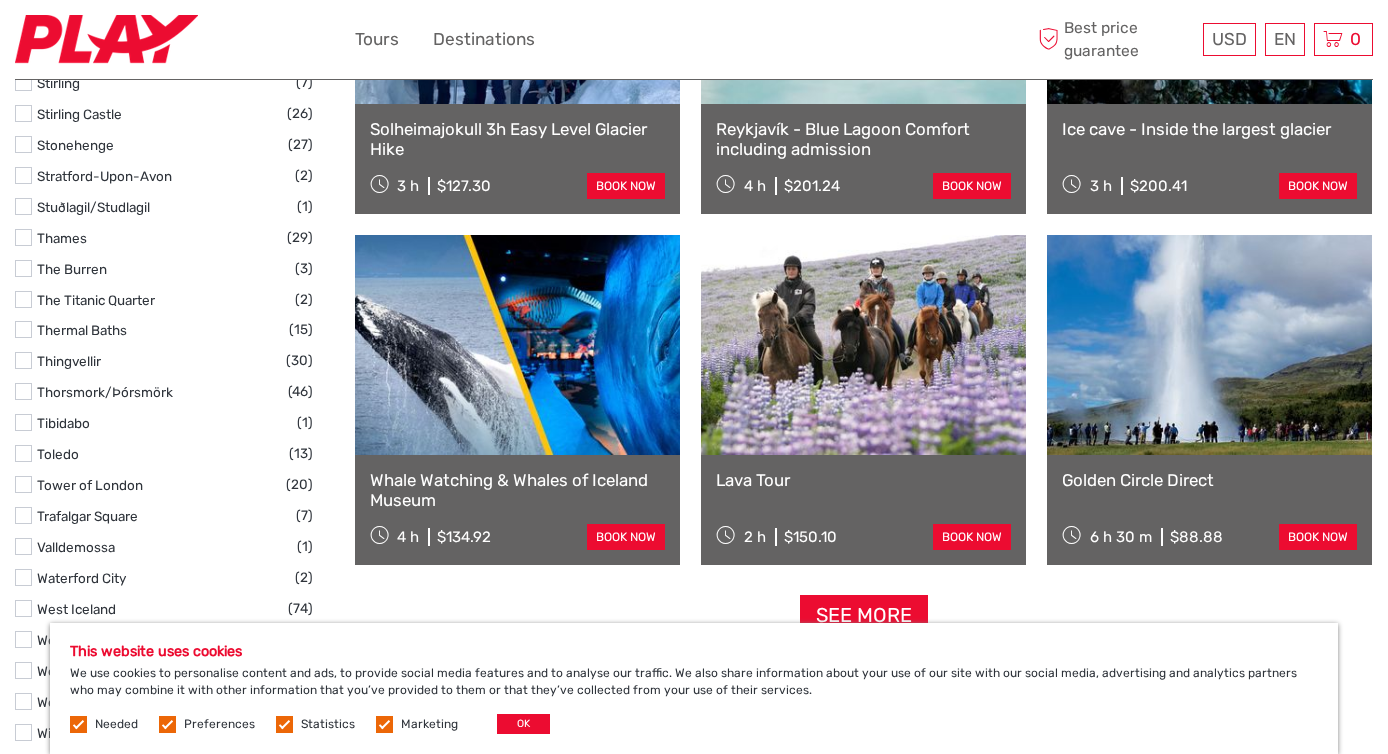 click on "Golden Circle Direct
6 h 30 m
$88.88
book now" at bounding box center (1209, 510) 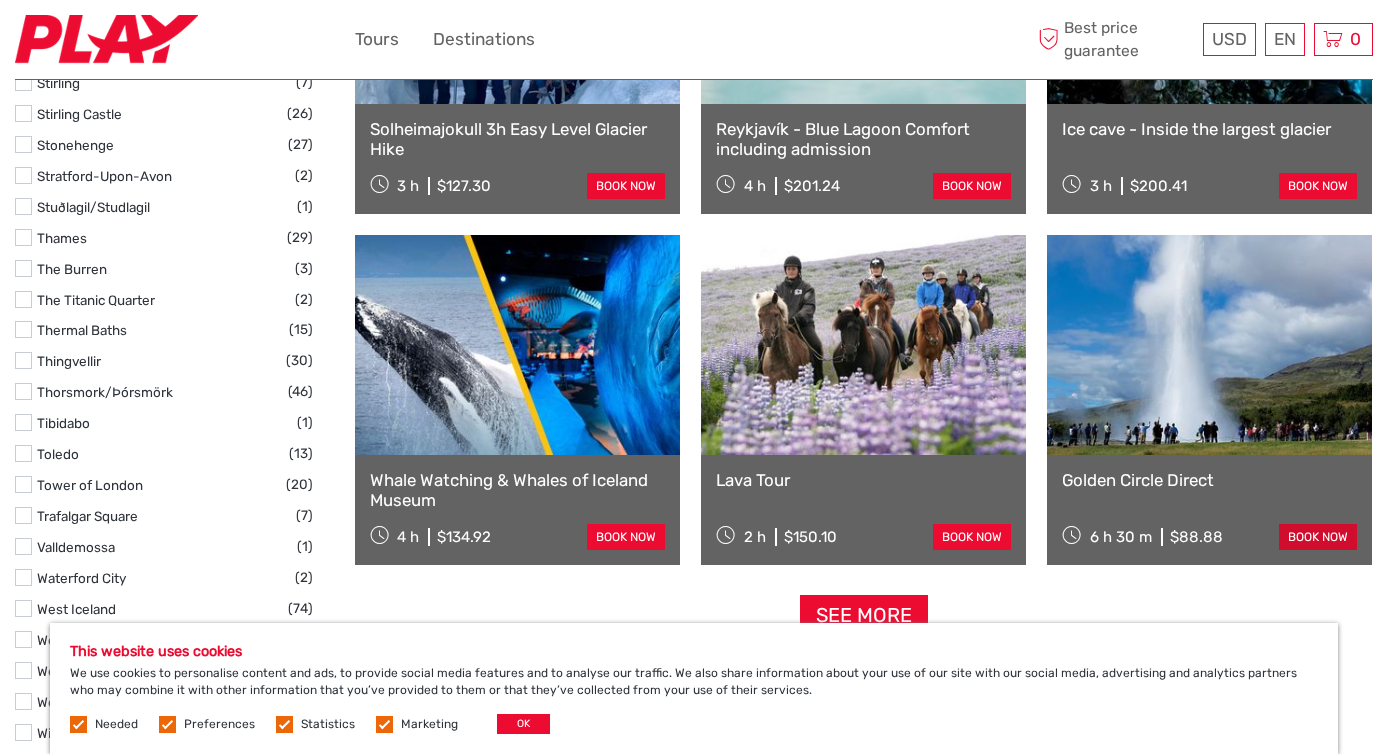 click on "book now" at bounding box center [1318, 537] 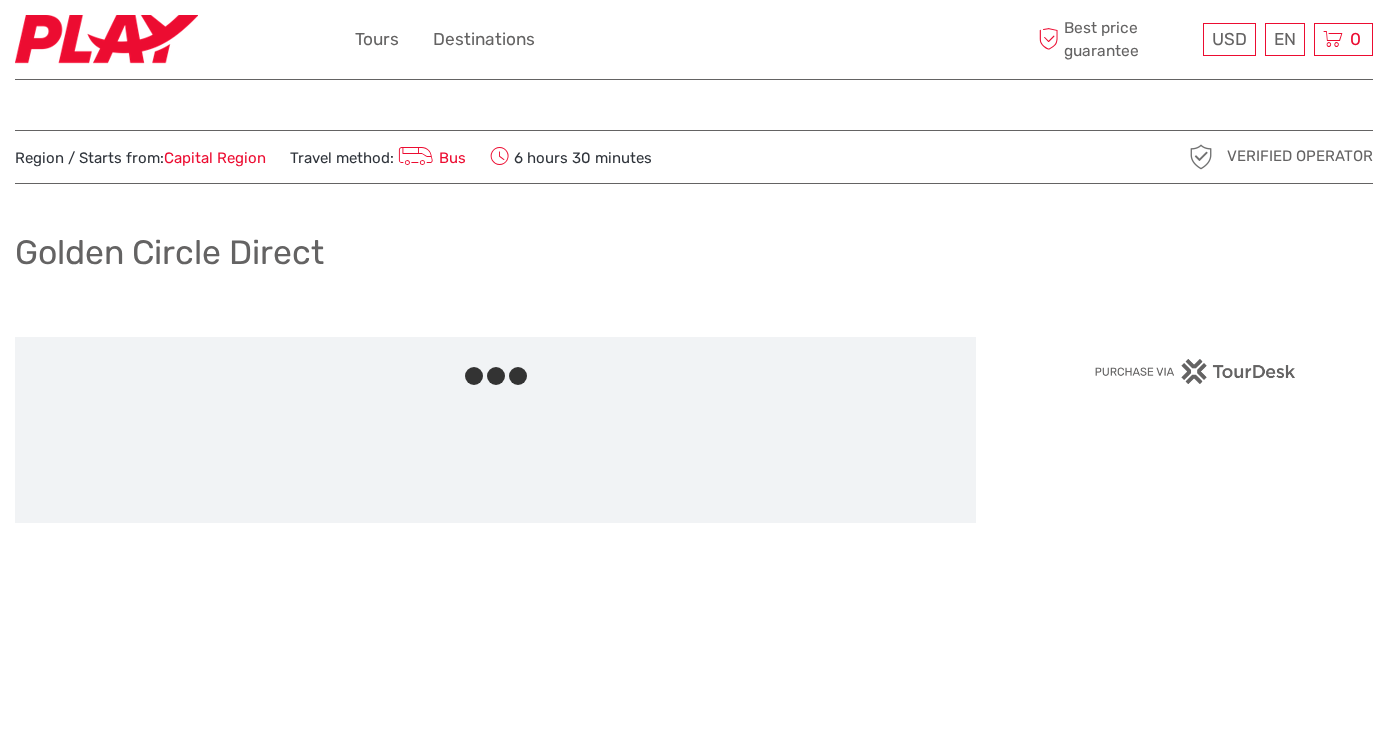 scroll, scrollTop: 0, scrollLeft: 0, axis: both 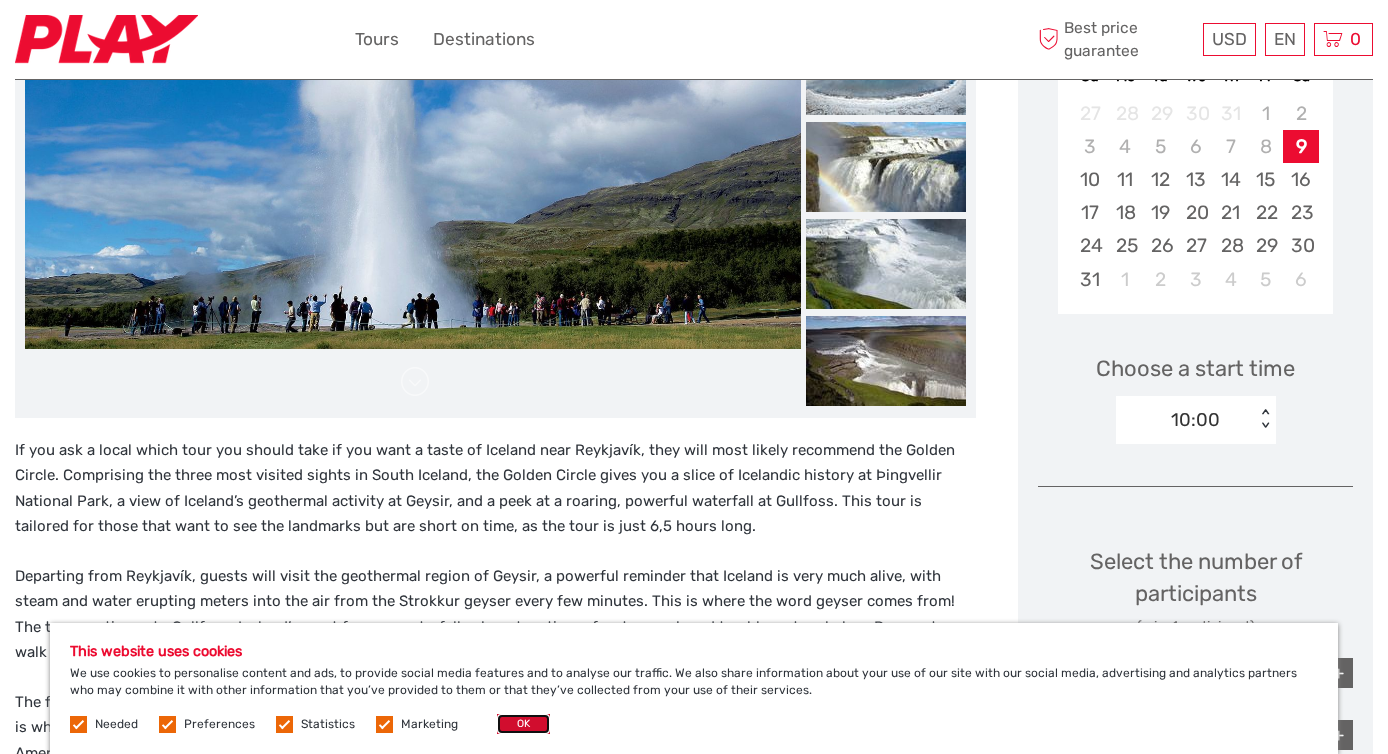click on "OK" at bounding box center (523, 724) 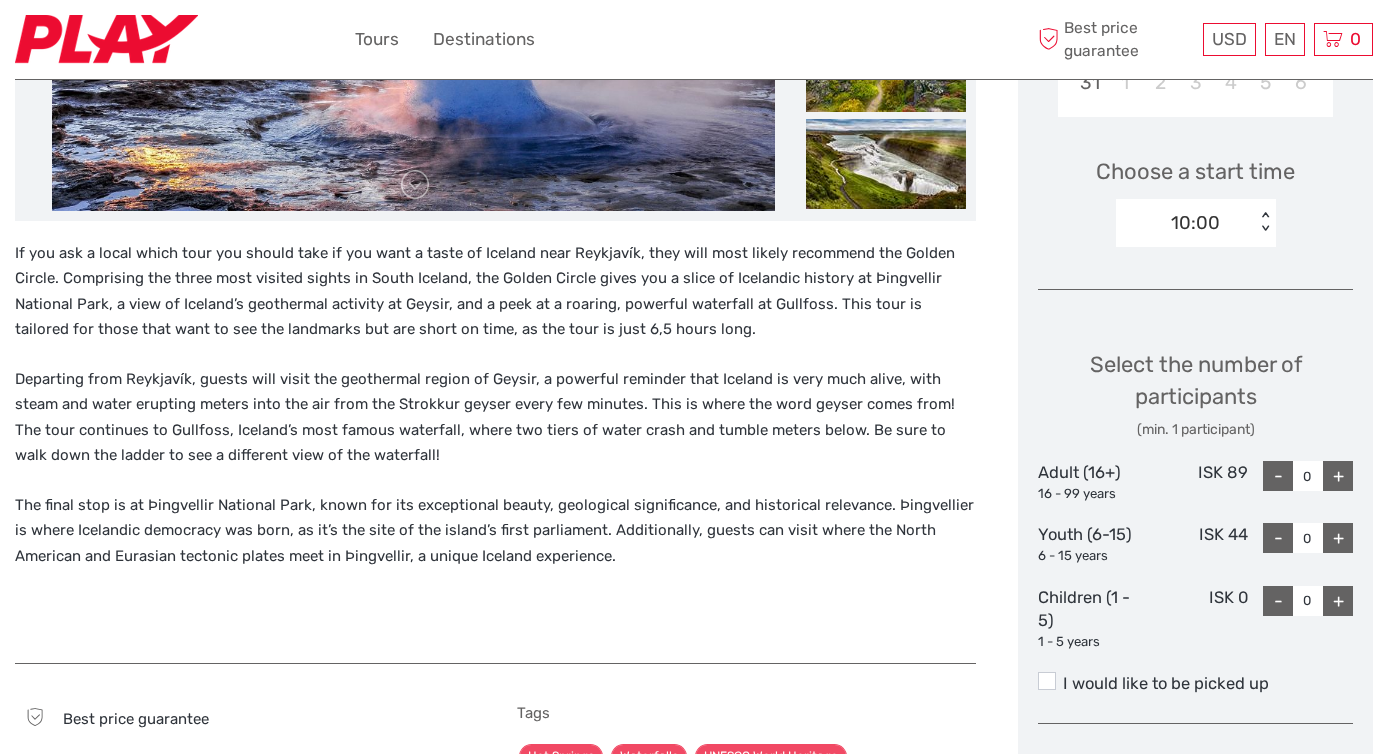 scroll, scrollTop: 558, scrollLeft: 0, axis: vertical 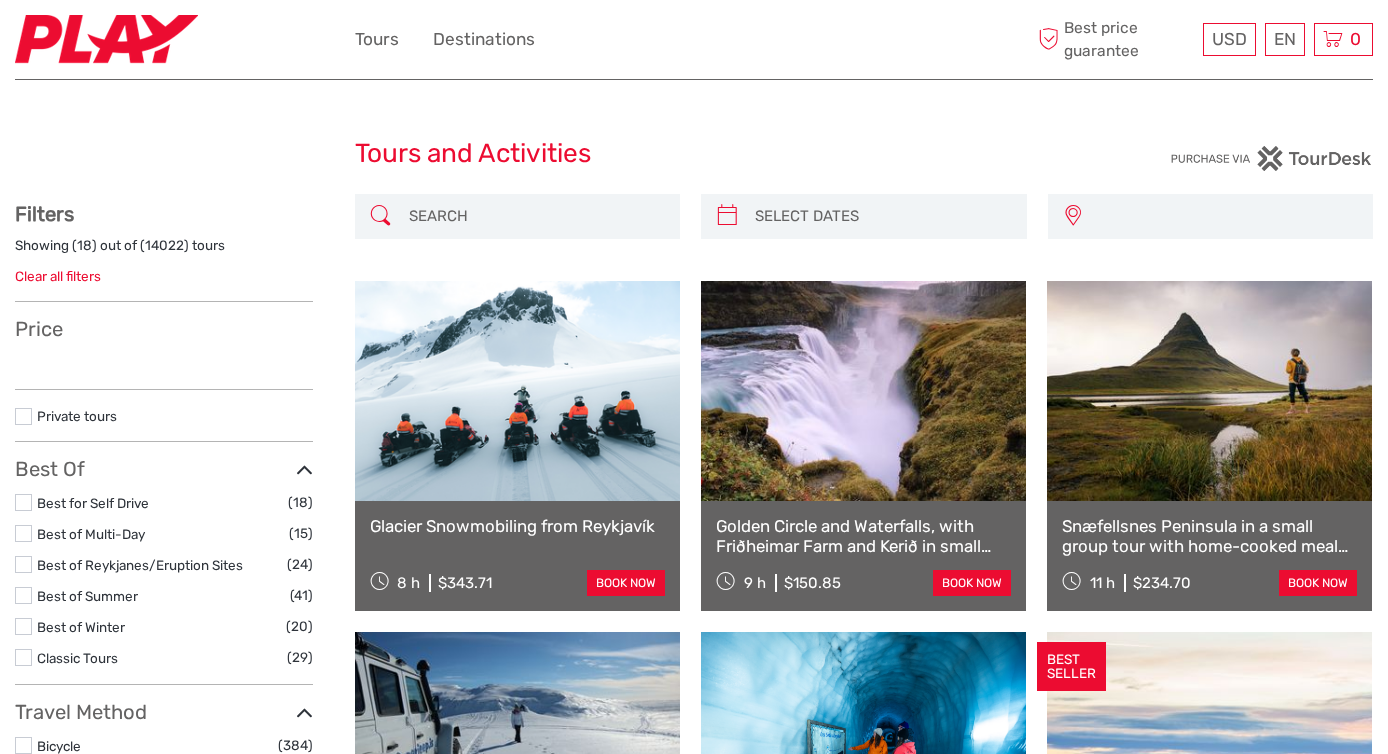 select 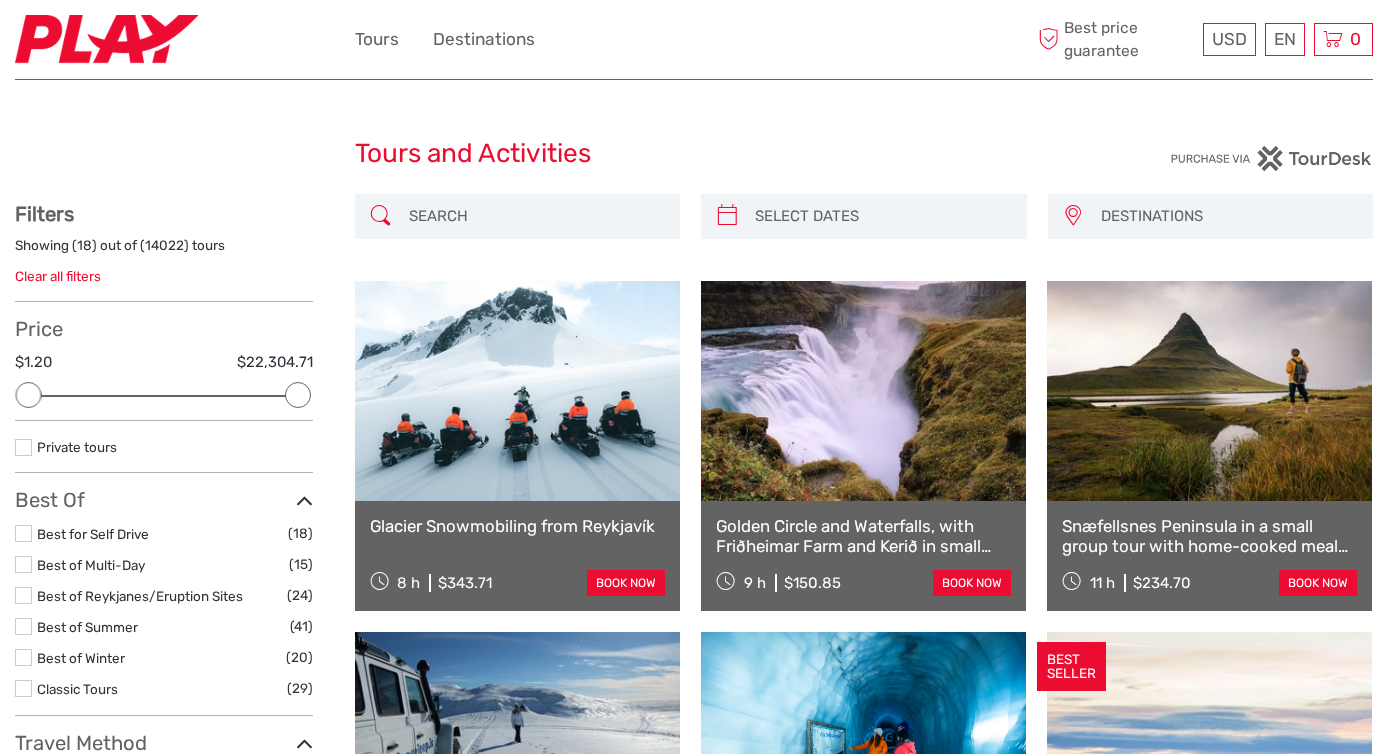 scroll, scrollTop: 0, scrollLeft: 0, axis: both 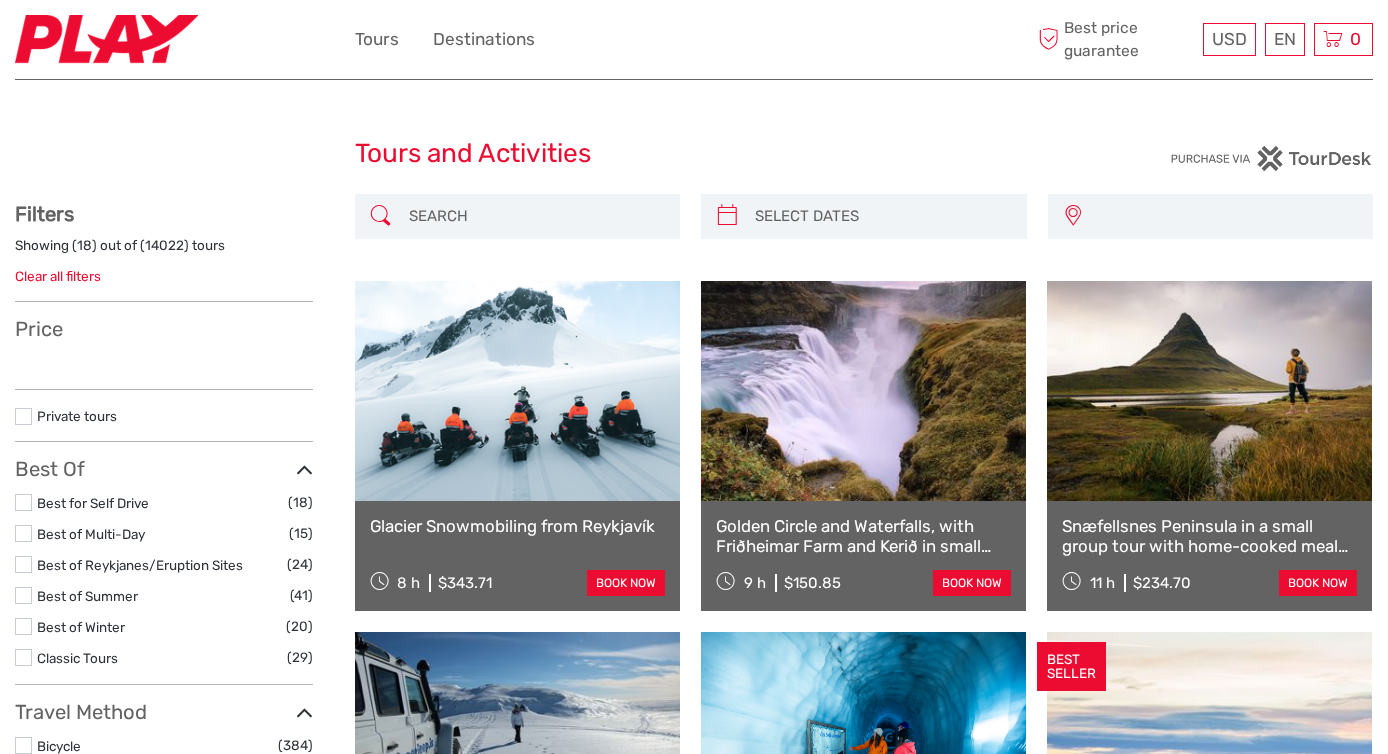 select 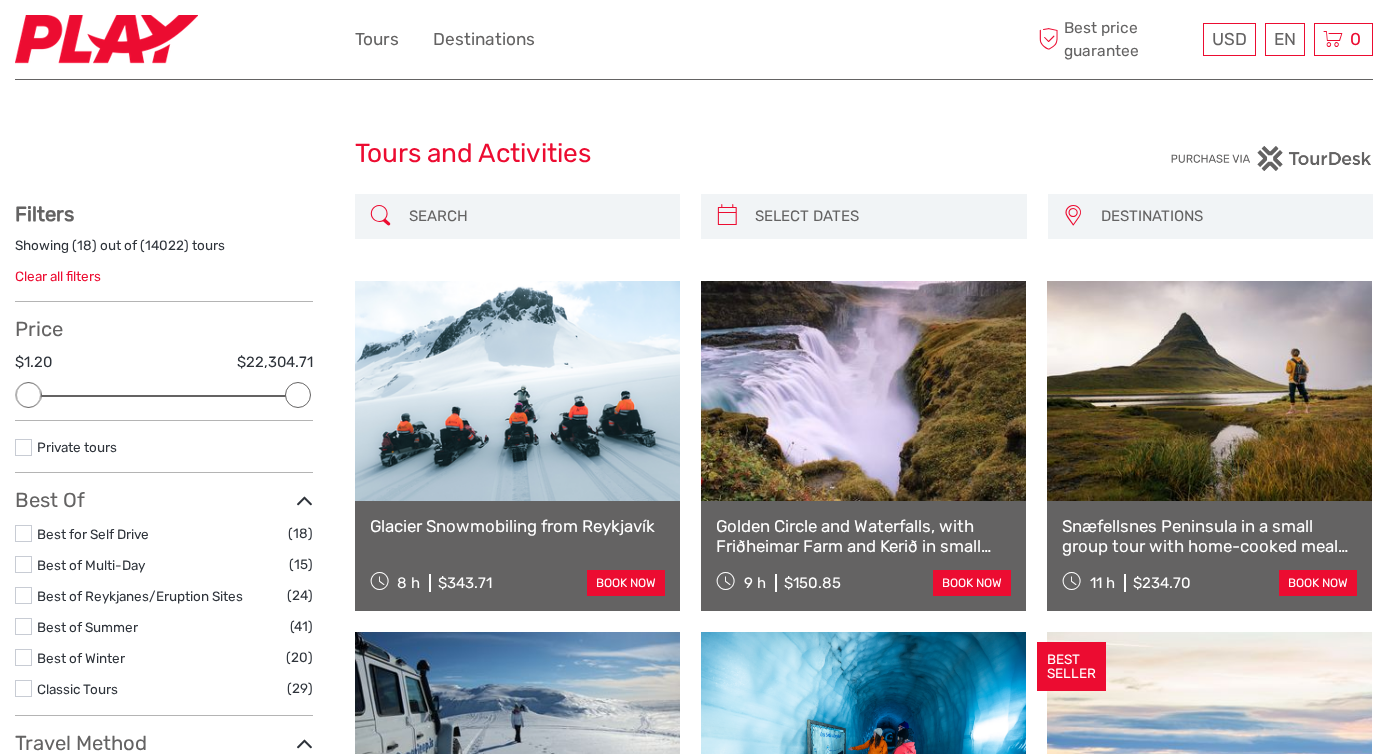 scroll, scrollTop: 0, scrollLeft: 0, axis: both 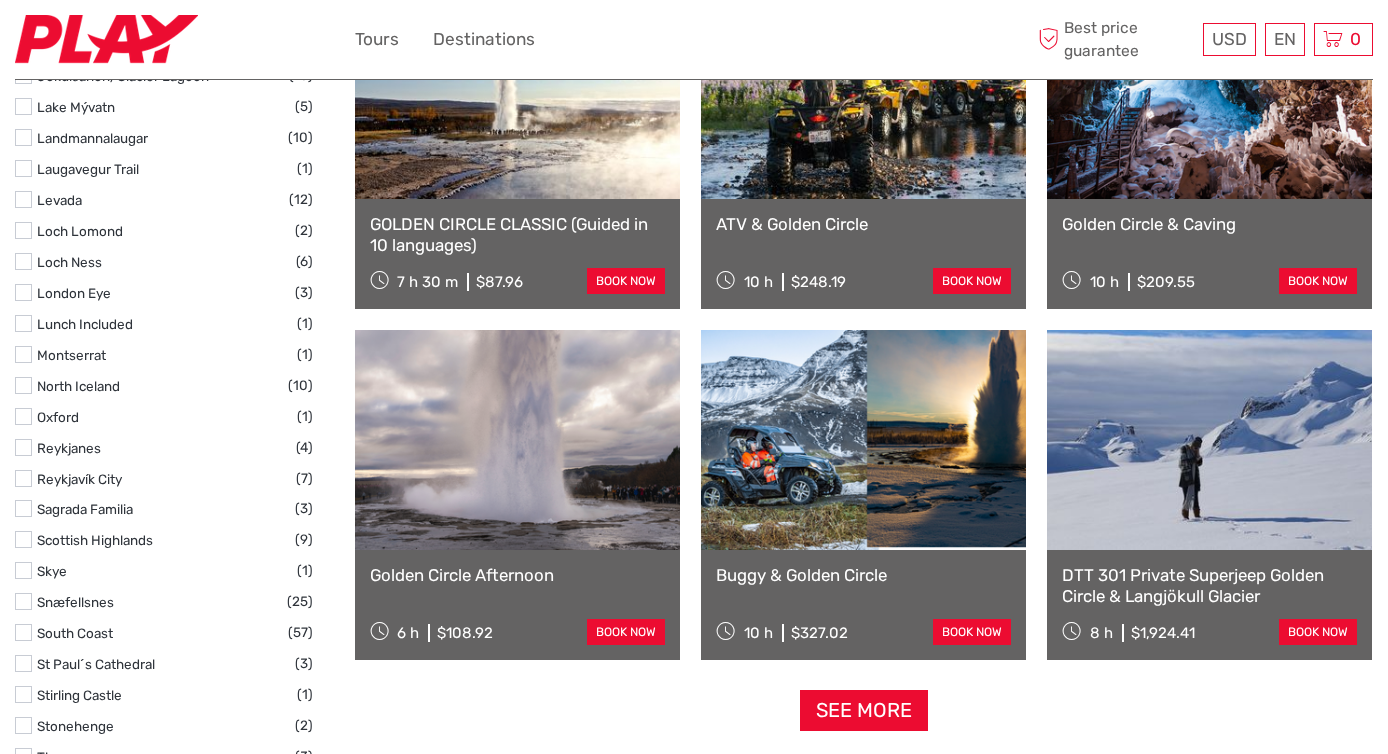 type on "golden" 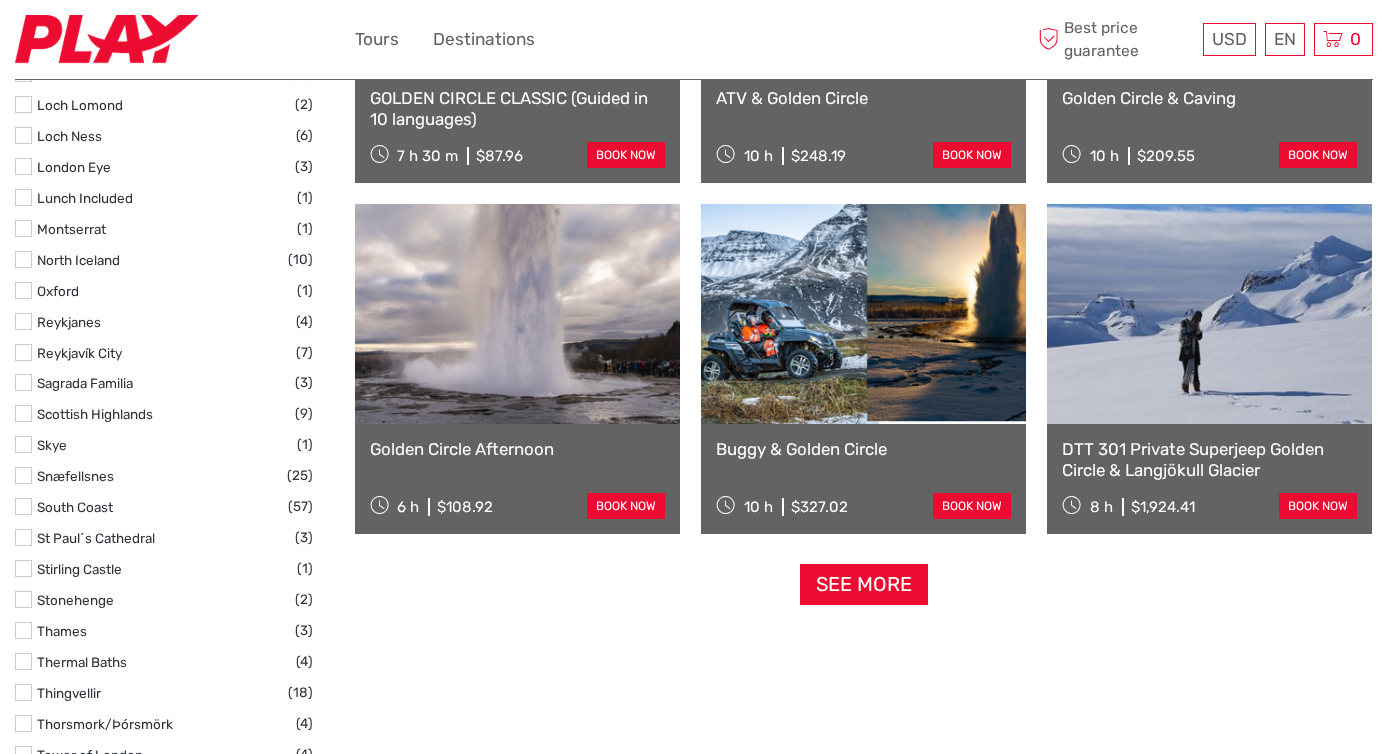 scroll, scrollTop: 1894, scrollLeft: 0, axis: vertical 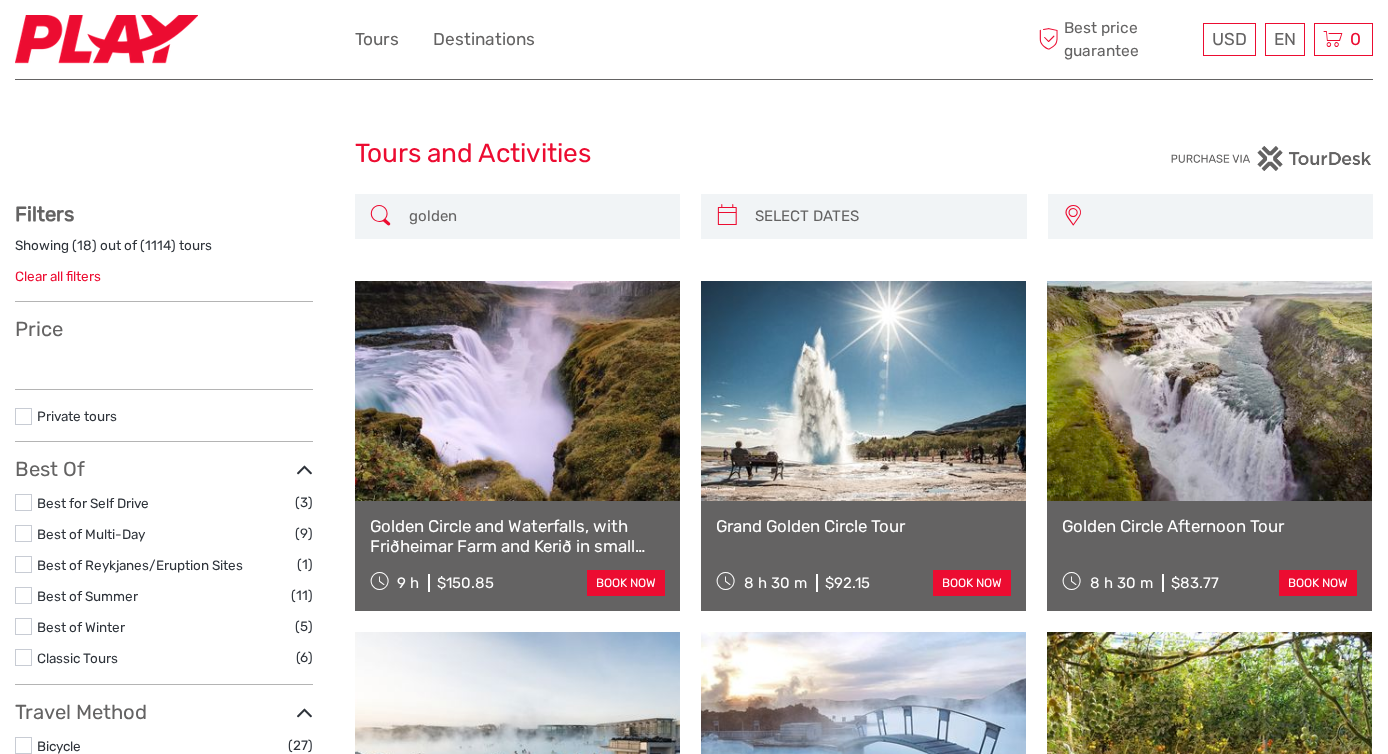 select 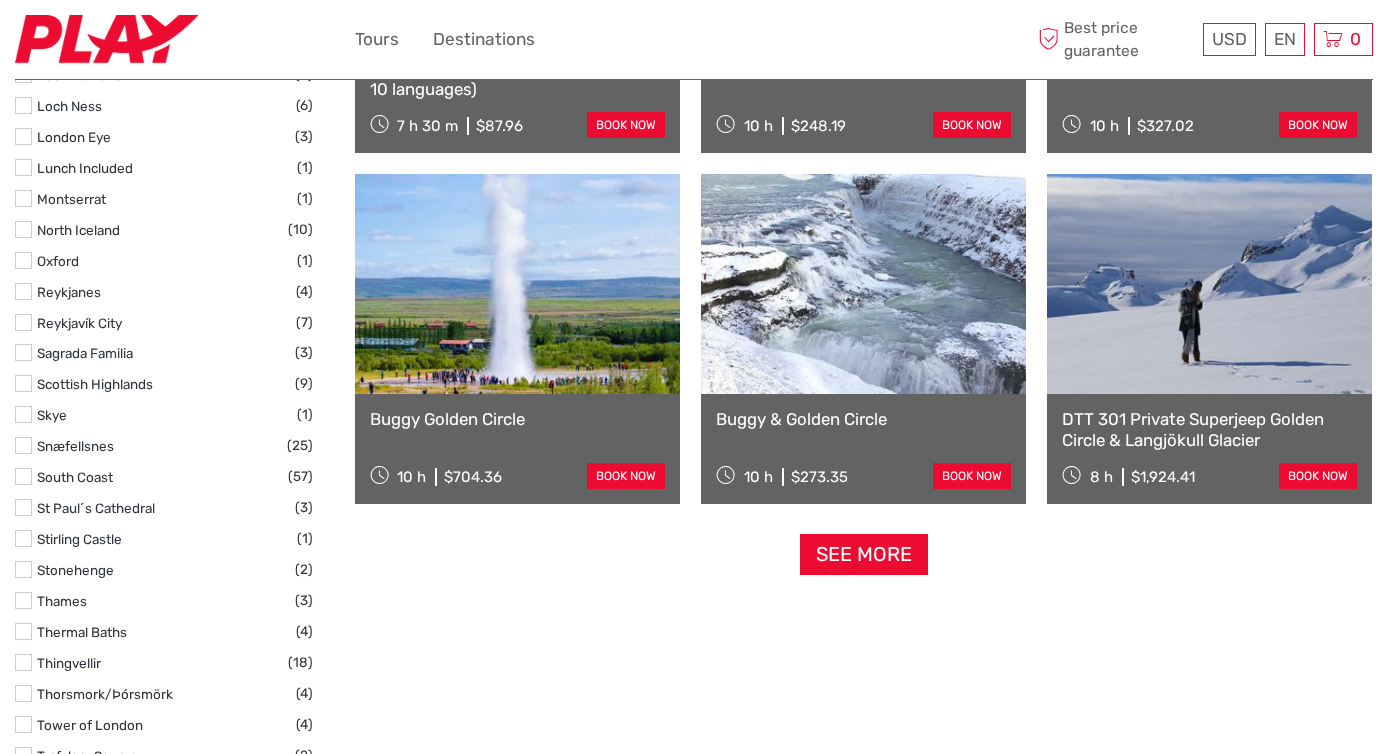 scroll, scrollTop: 0, scrollLeft: 0, axis: both 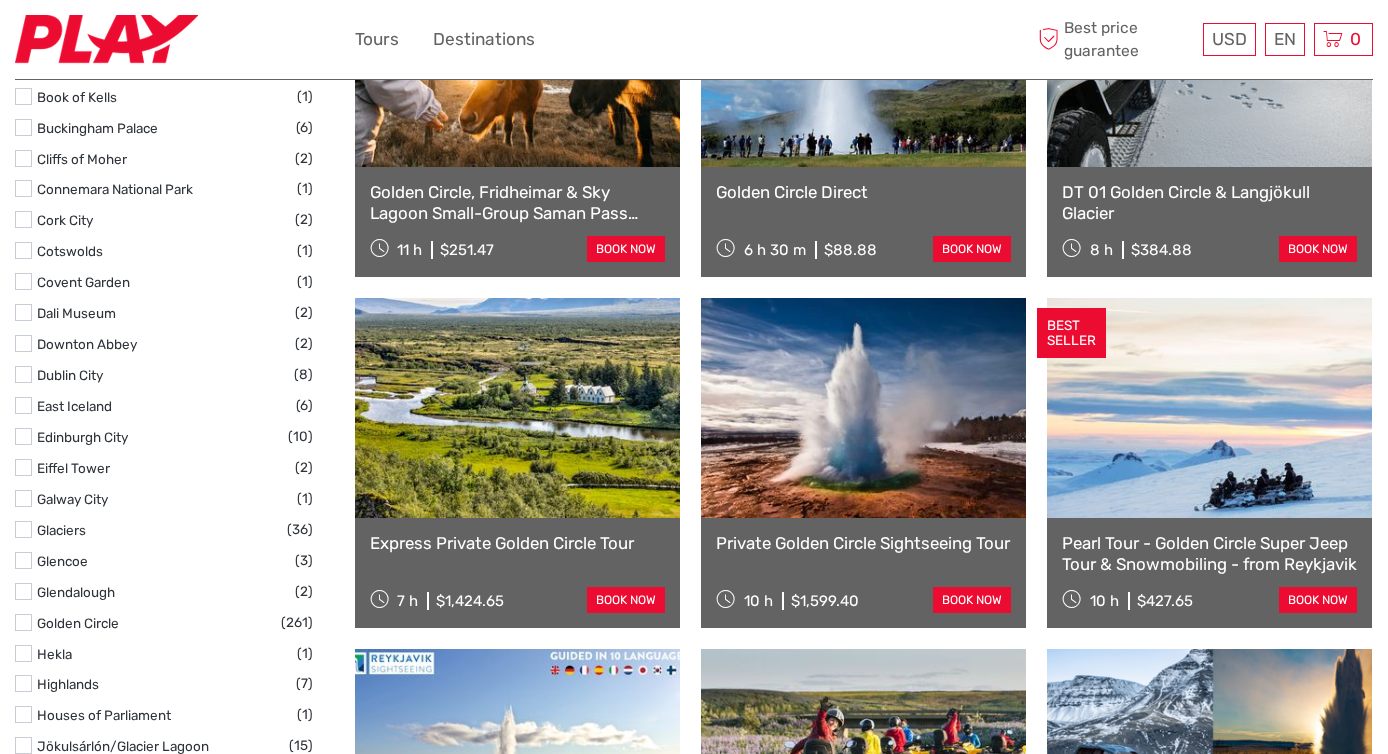 click at bounding box center [517, 408] 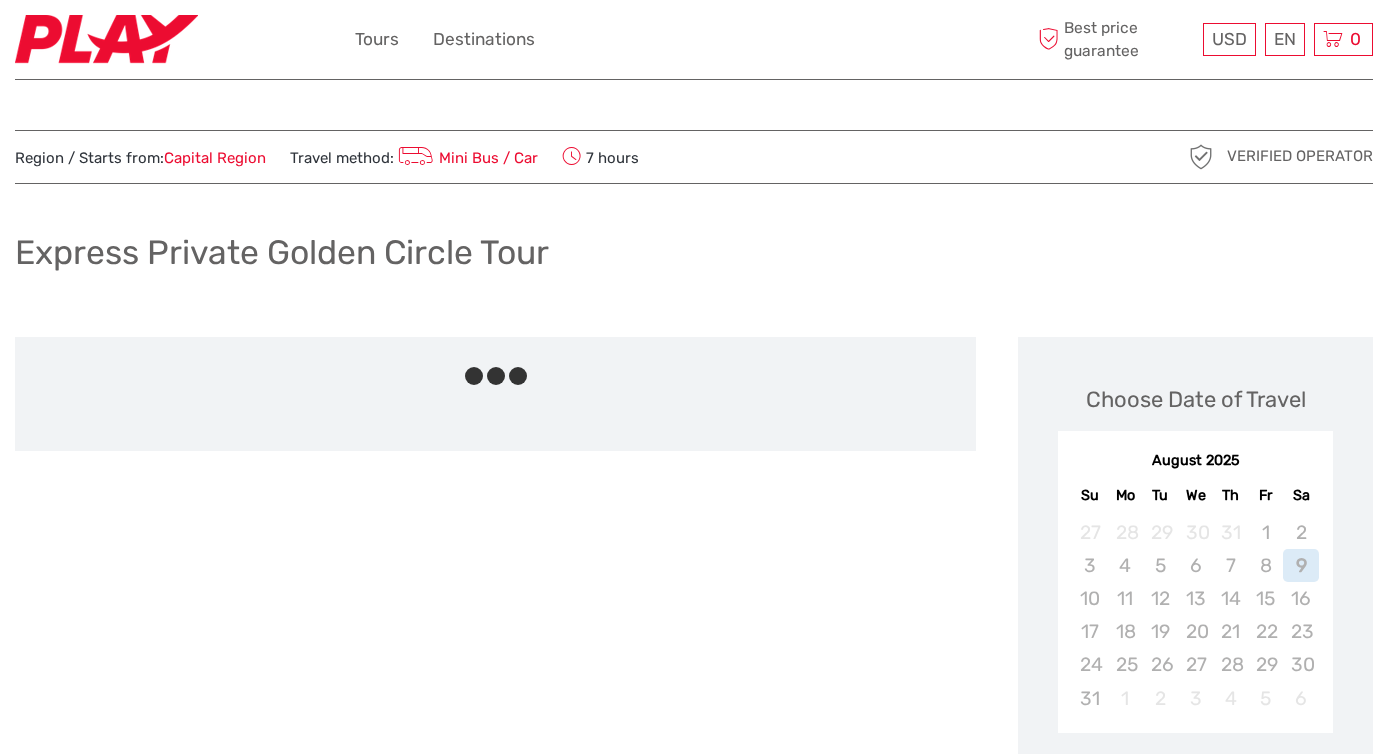 scroll, scrollTop: 0, scrollLeft: 0, axis: both 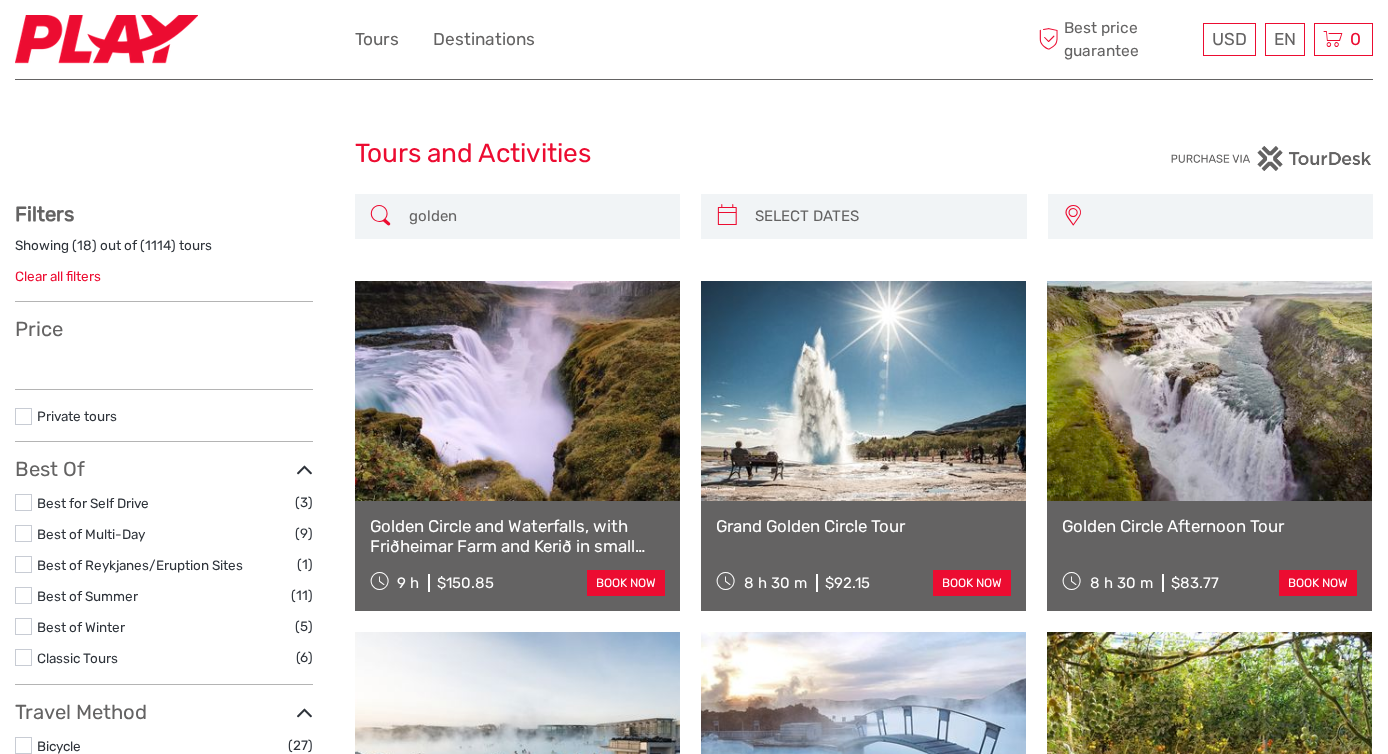 select 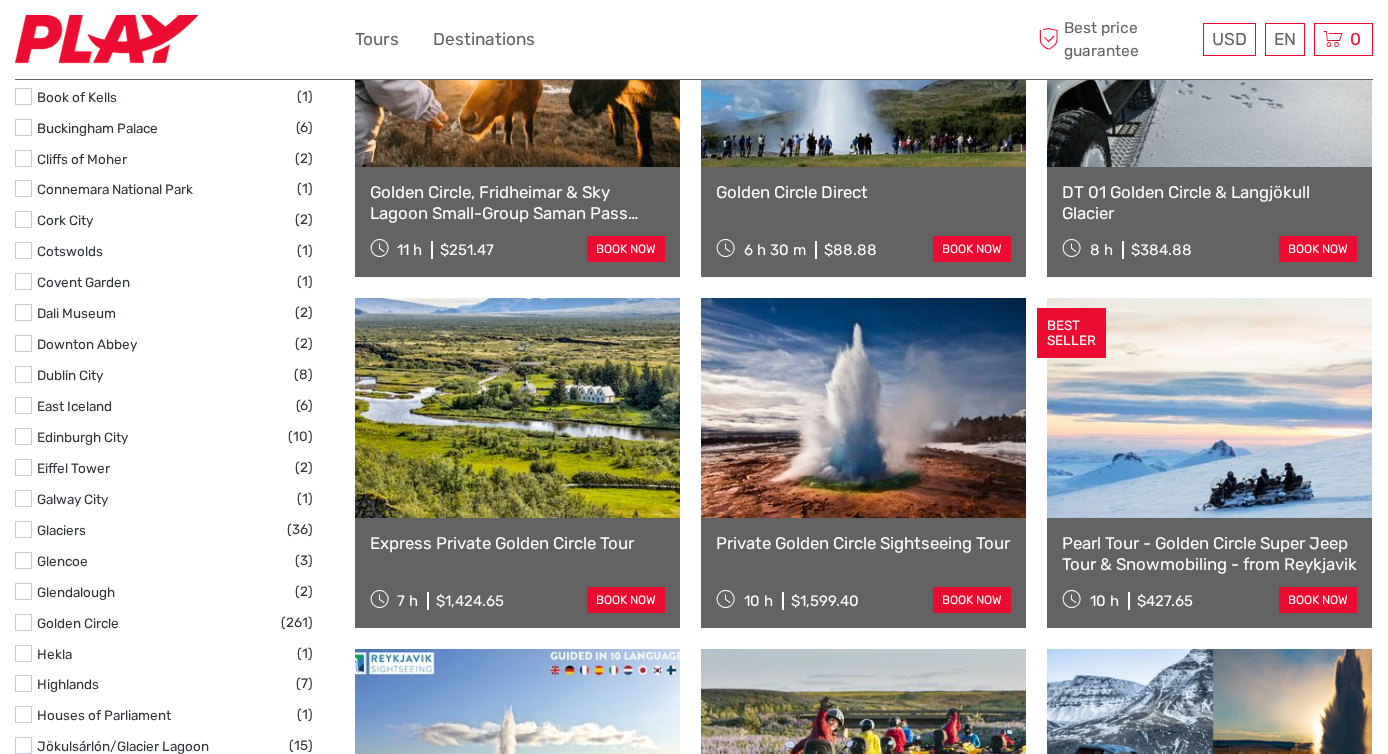 scroll, scrollTop: 0, scrollLeft: 0, axis: both 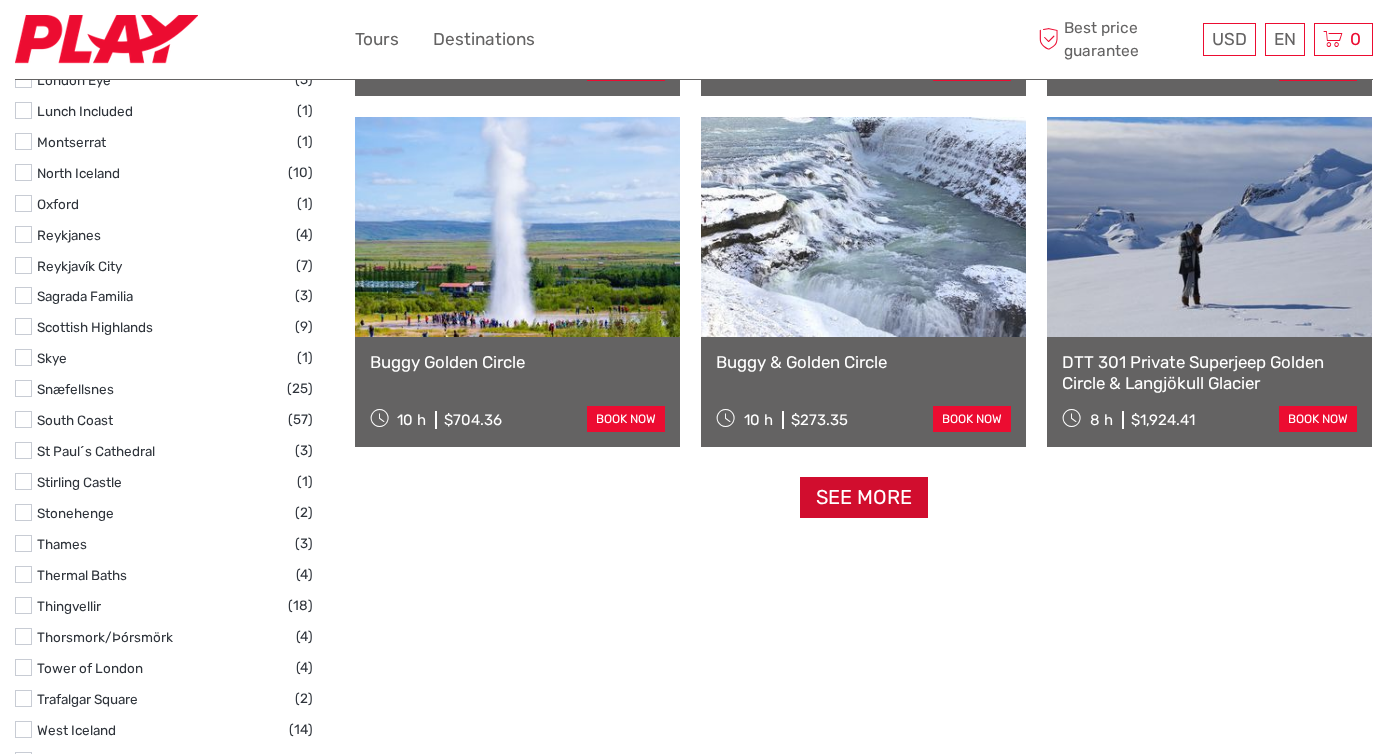 click on "See more" at bounding box center [864, 497] 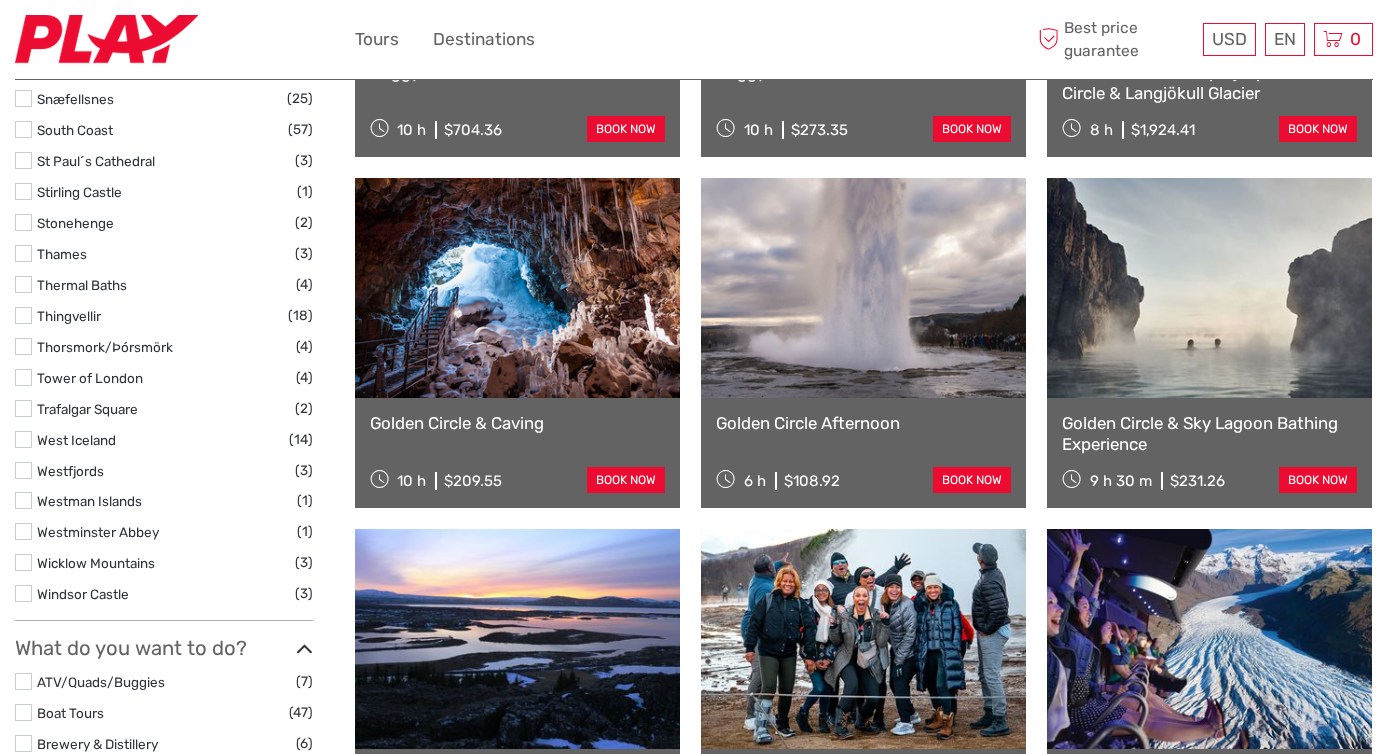scroll, scrollTop: 2252, scrollLeft: 0, axis: vertical 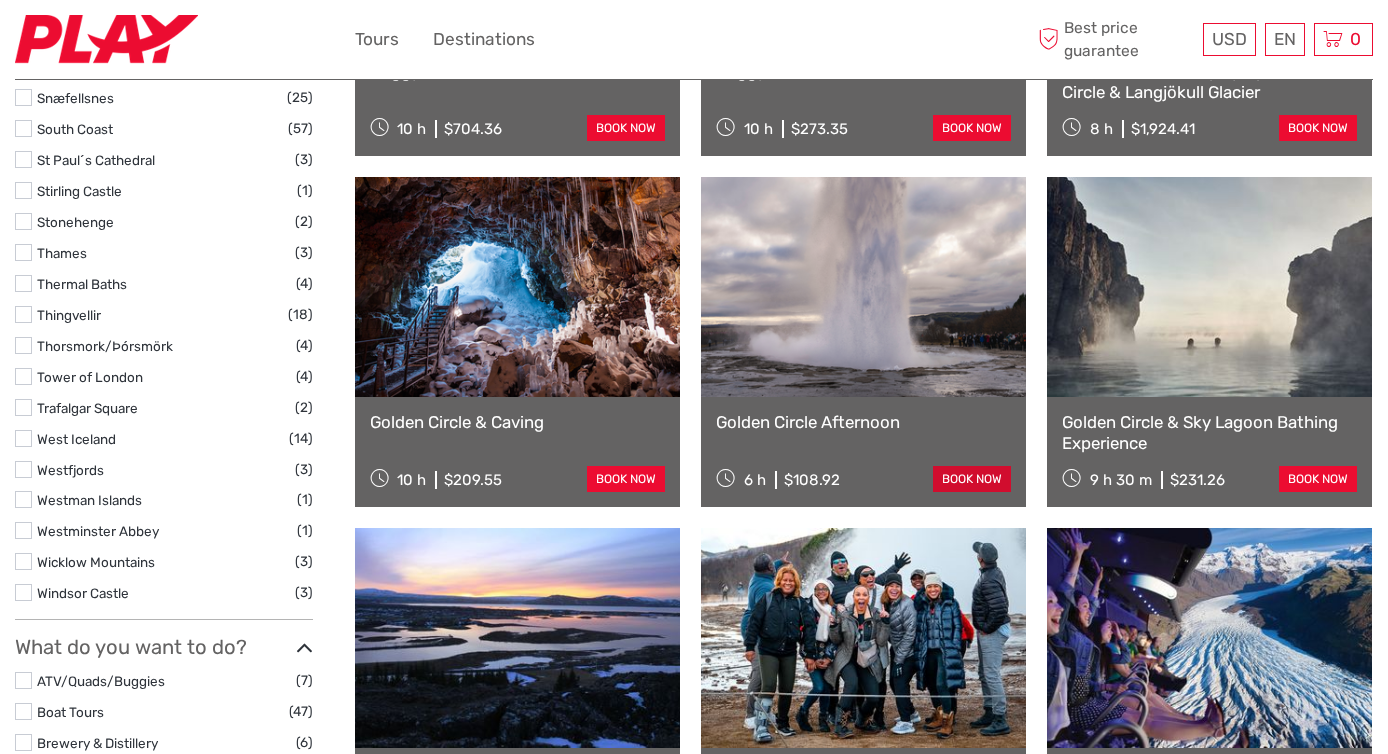 click on "book now" at bounding box center [972, 479] 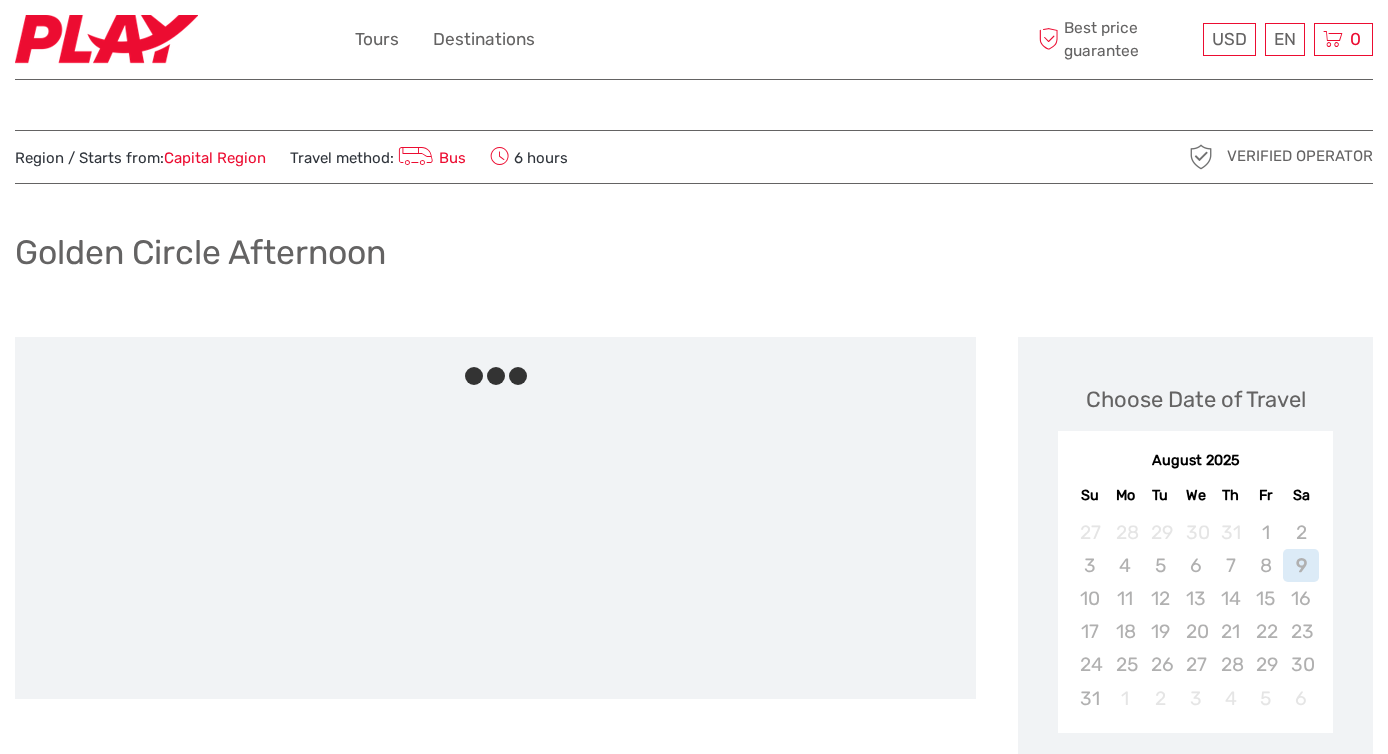 scroll, scrollTop: 0, scrollLeft: 0, axis: both 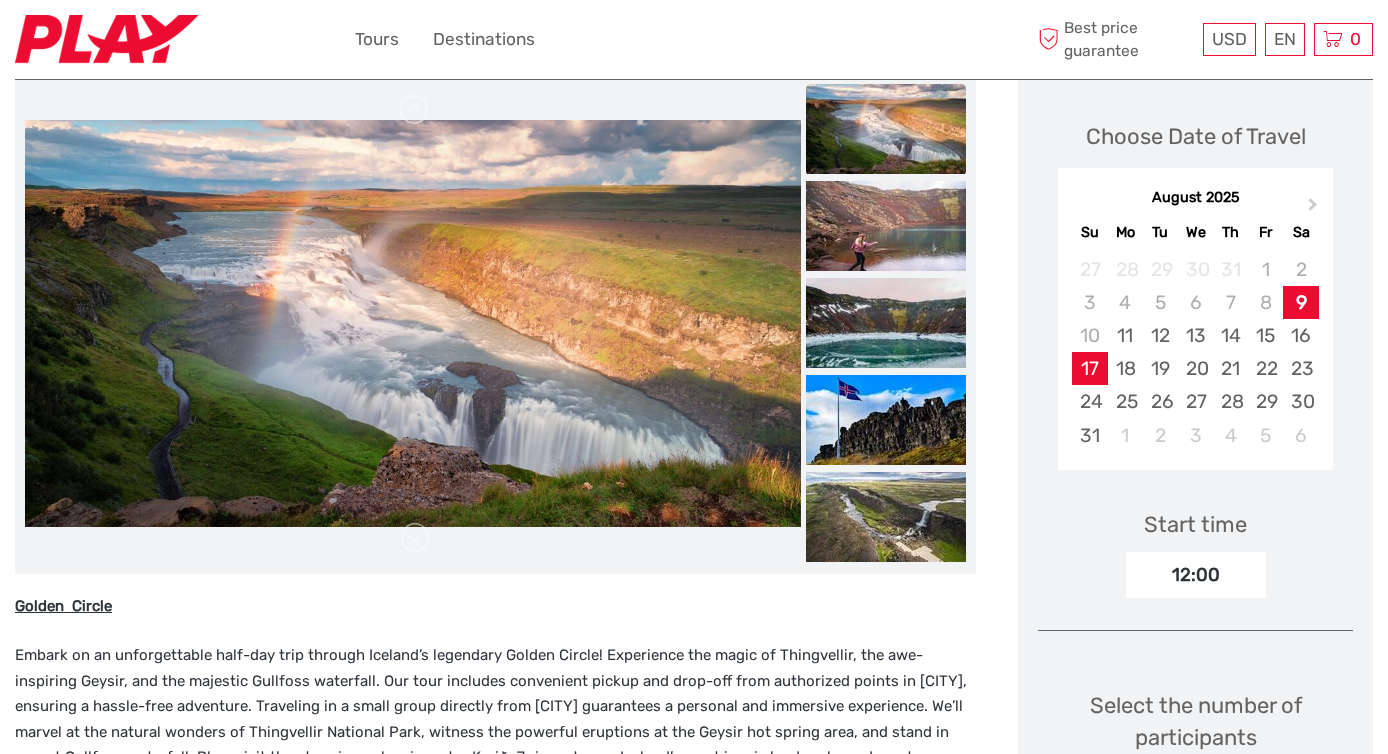 click on "17" at bounding box center [1089, 368] 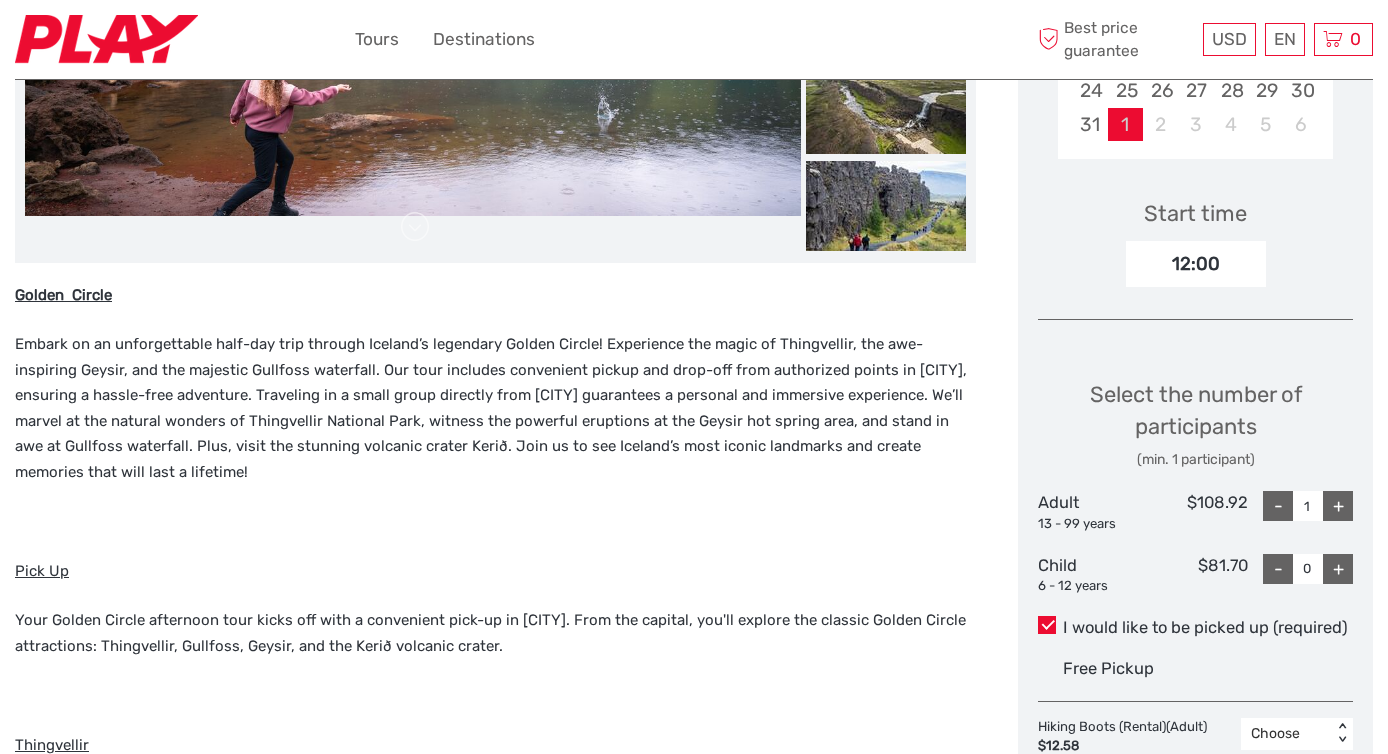 scroll, scrollTop: 580, scrollLeft: 0, axis: vertical 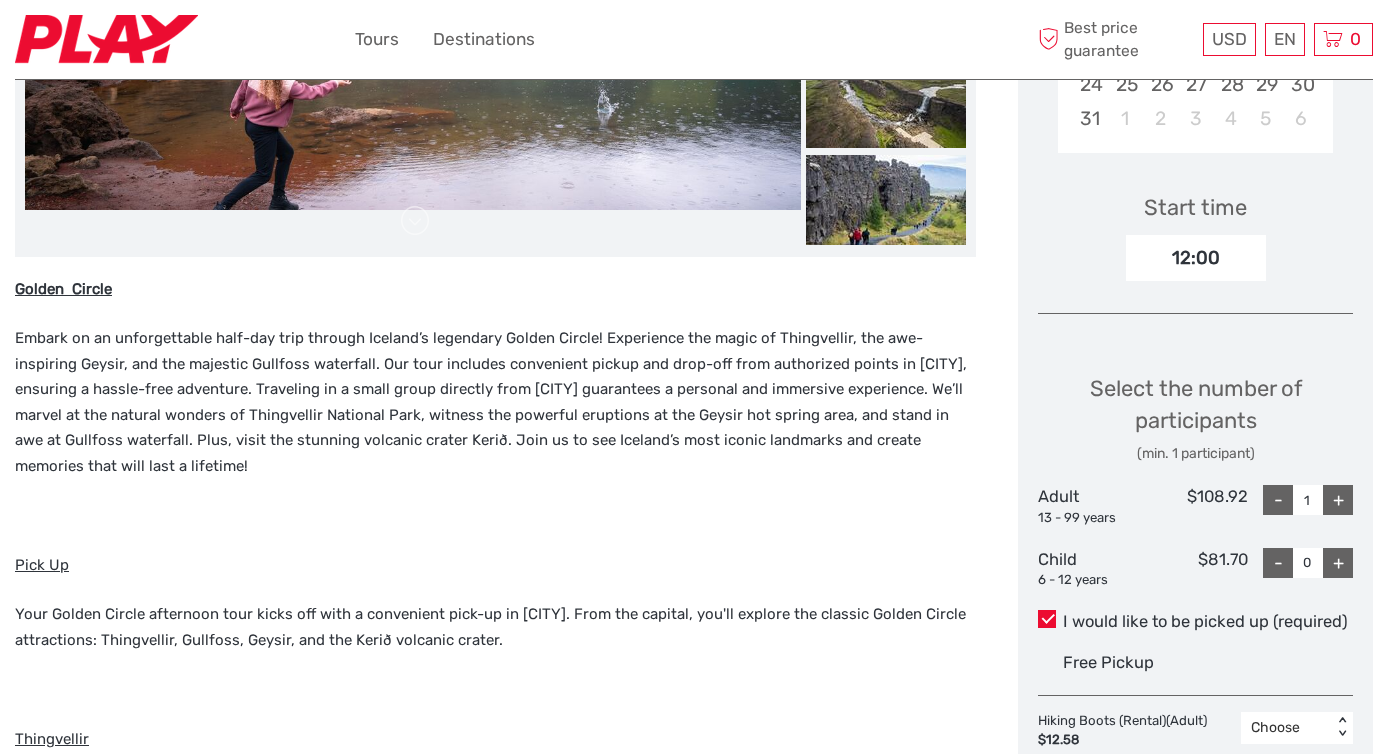 click on "+" at bounding box center (1338, 500) 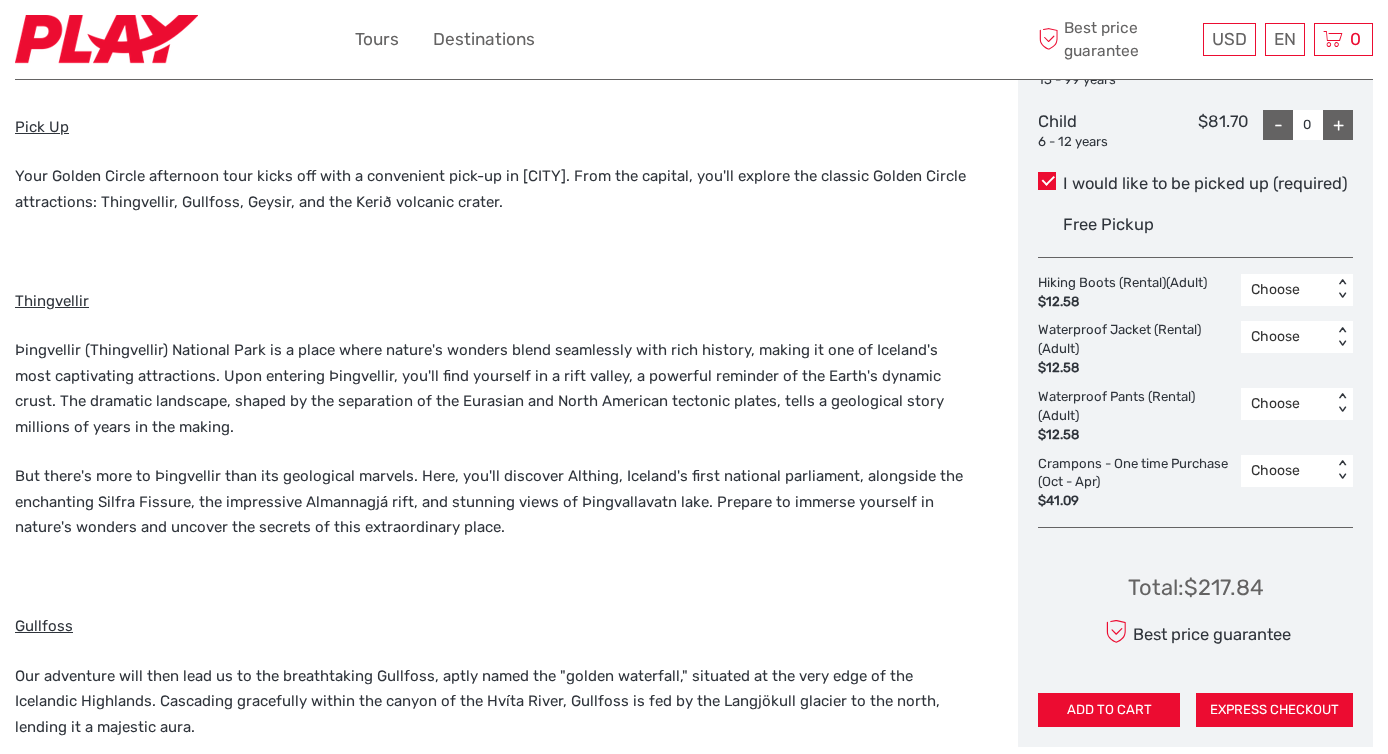 scroll, scrollTop: 1033, scrollLeft: 0, axis: vertical 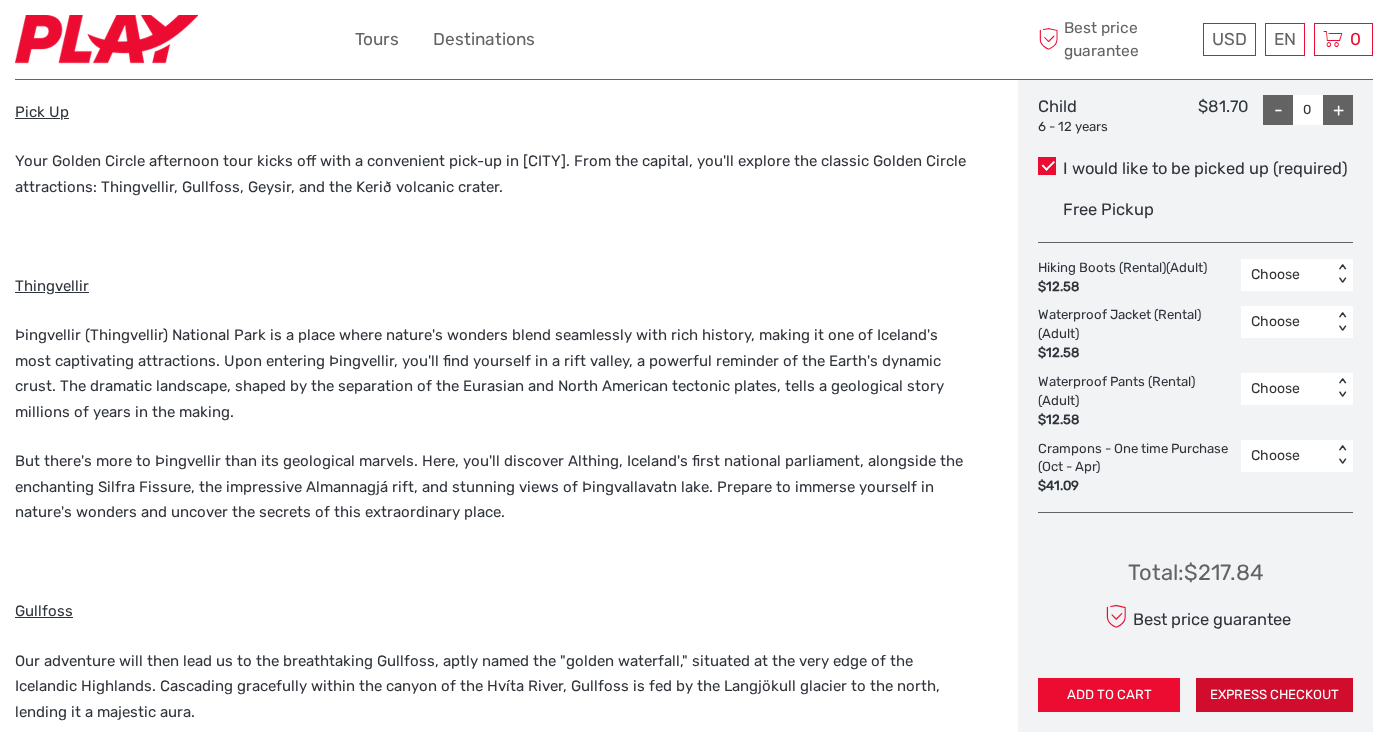 click on "EXPRESS CHECKOUT" at bounding box center (1274, 695) 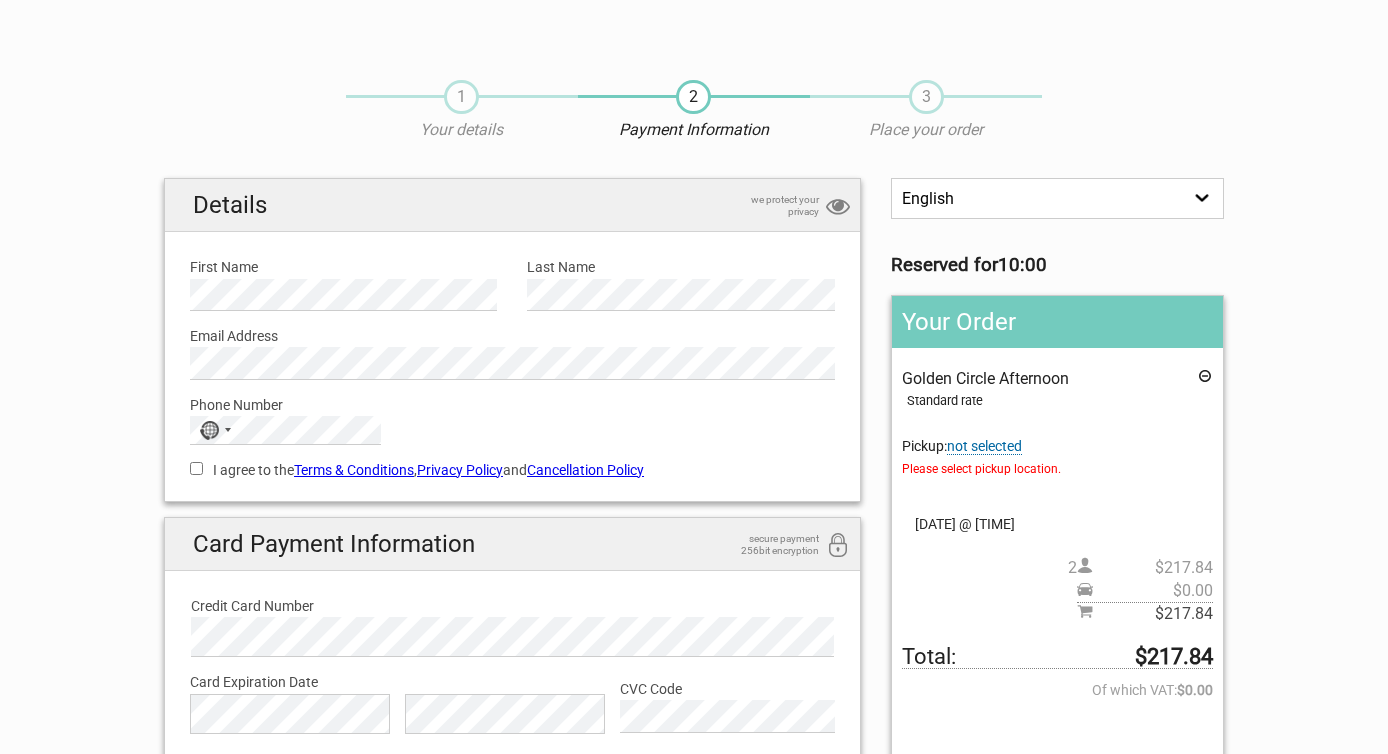 scroll, scrollTop: 0, scrollLeft: 0, axis: both 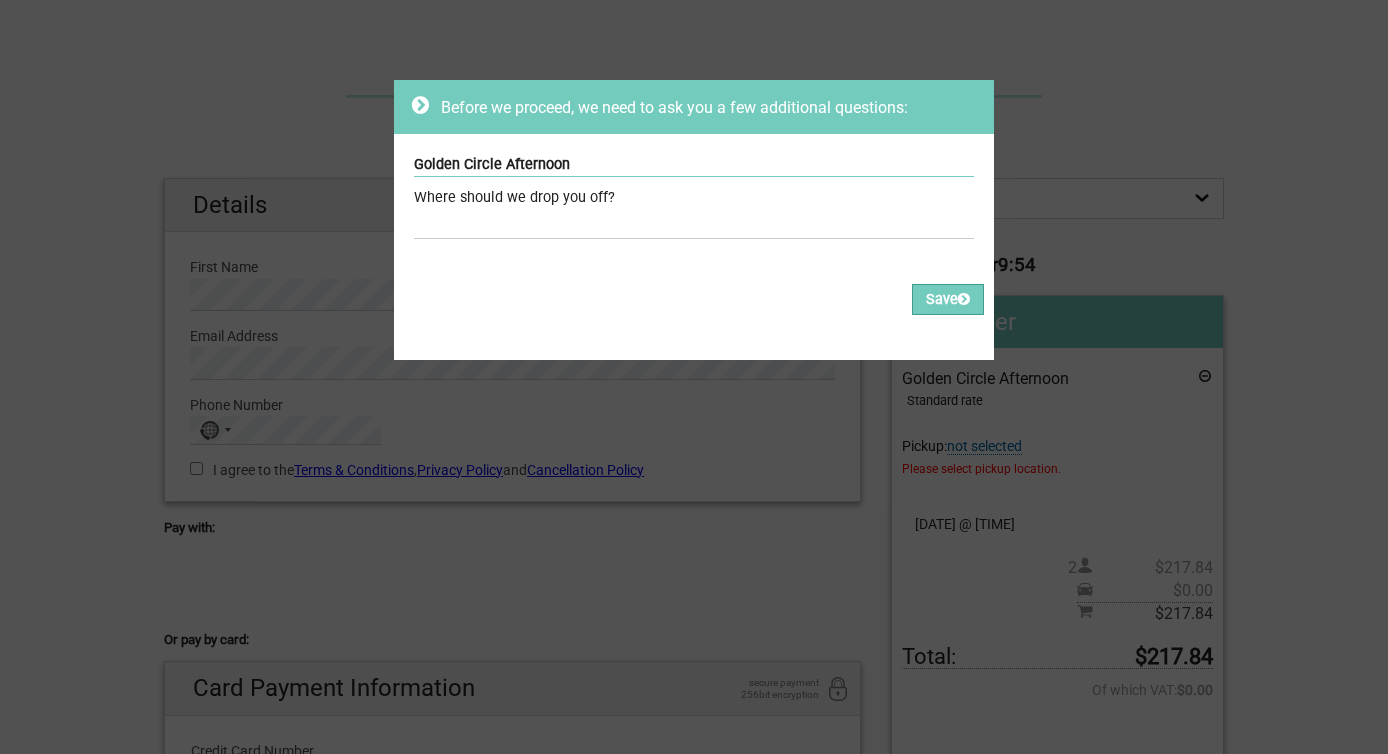 click at bounding box center (420, 105) 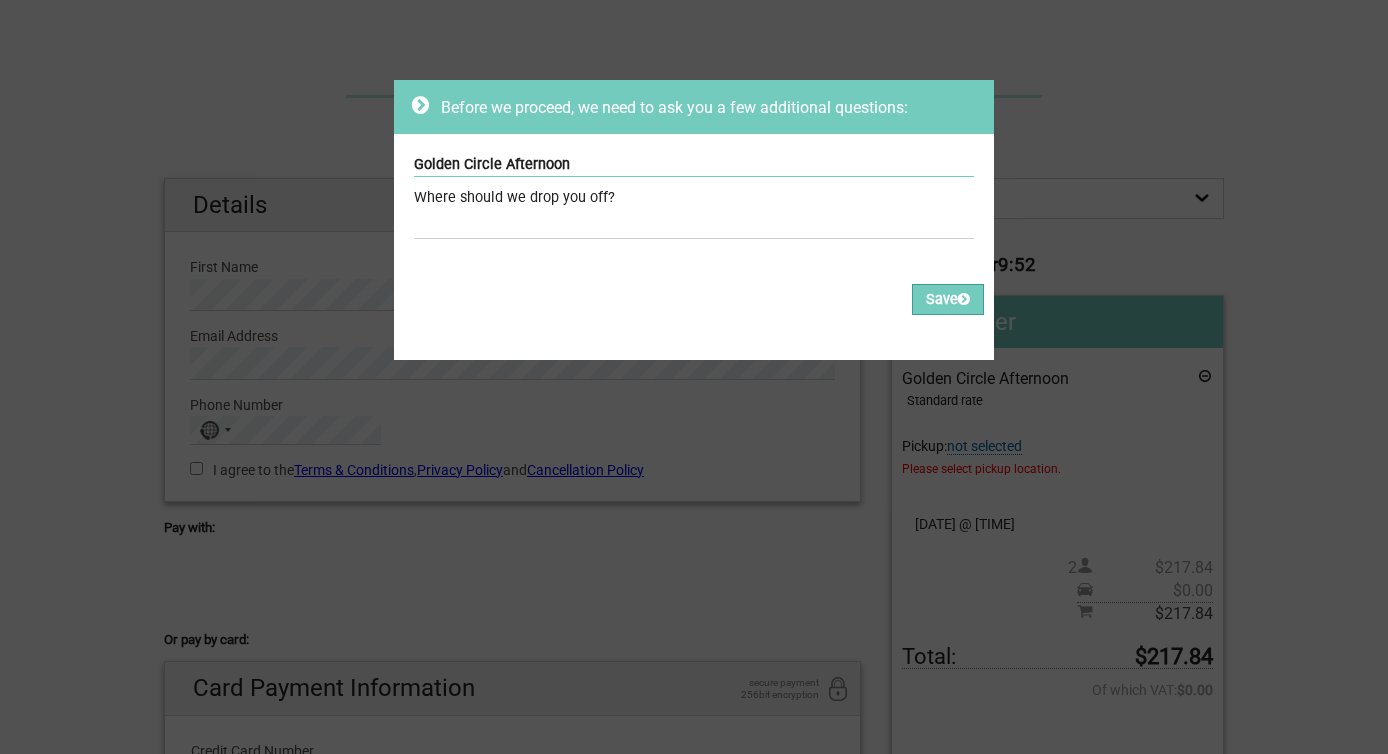 click on "Where should we drop you off?" at bounding box center [694, 198] 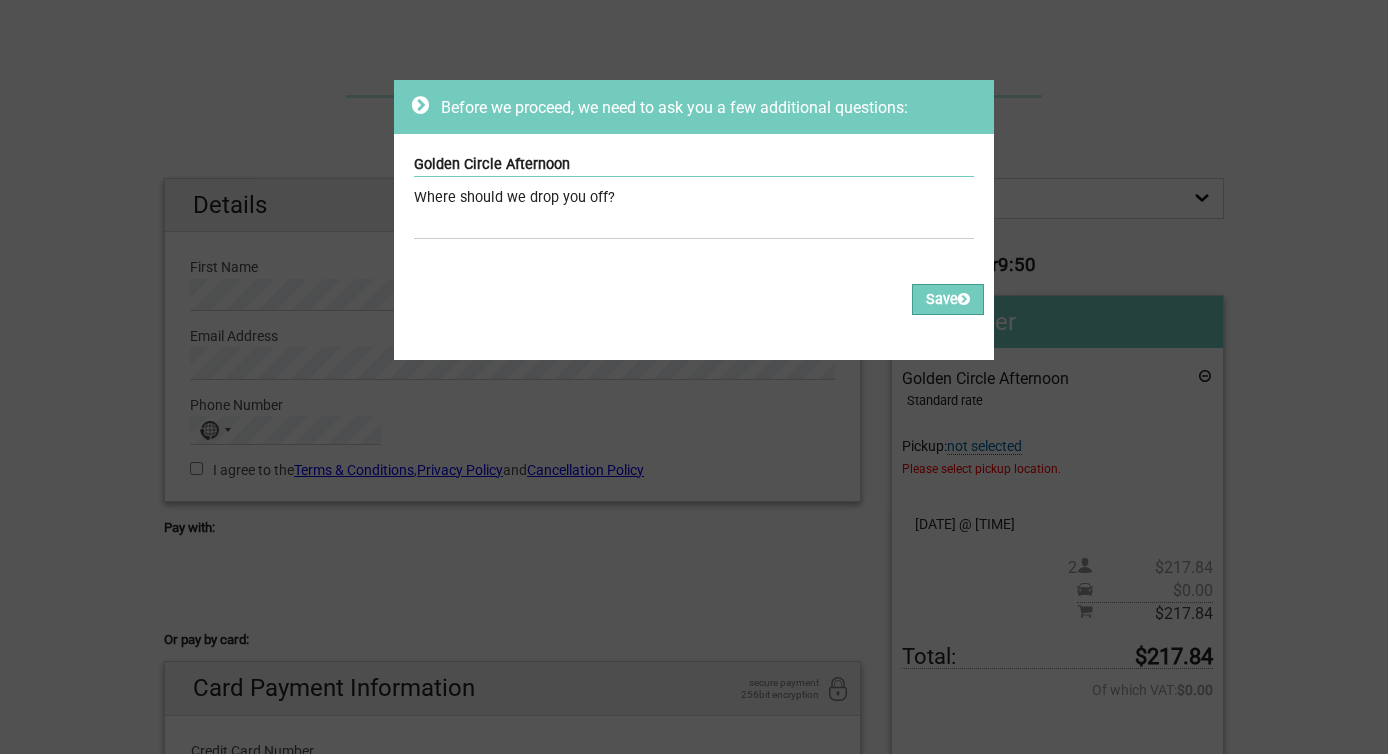 click on "Where should we drop you off?" at bounding box center [694, 198] 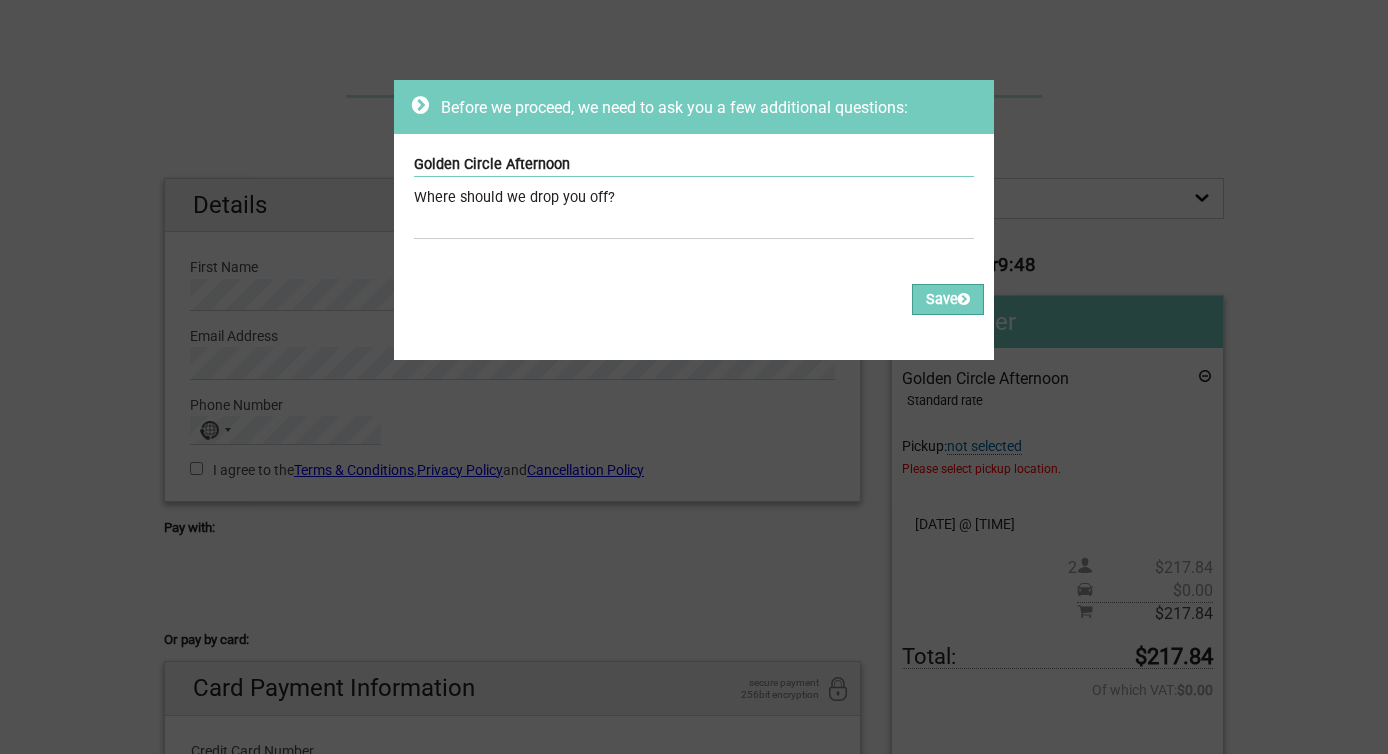 click on "Where should we drop you off?" at bounding box center (694, 198) 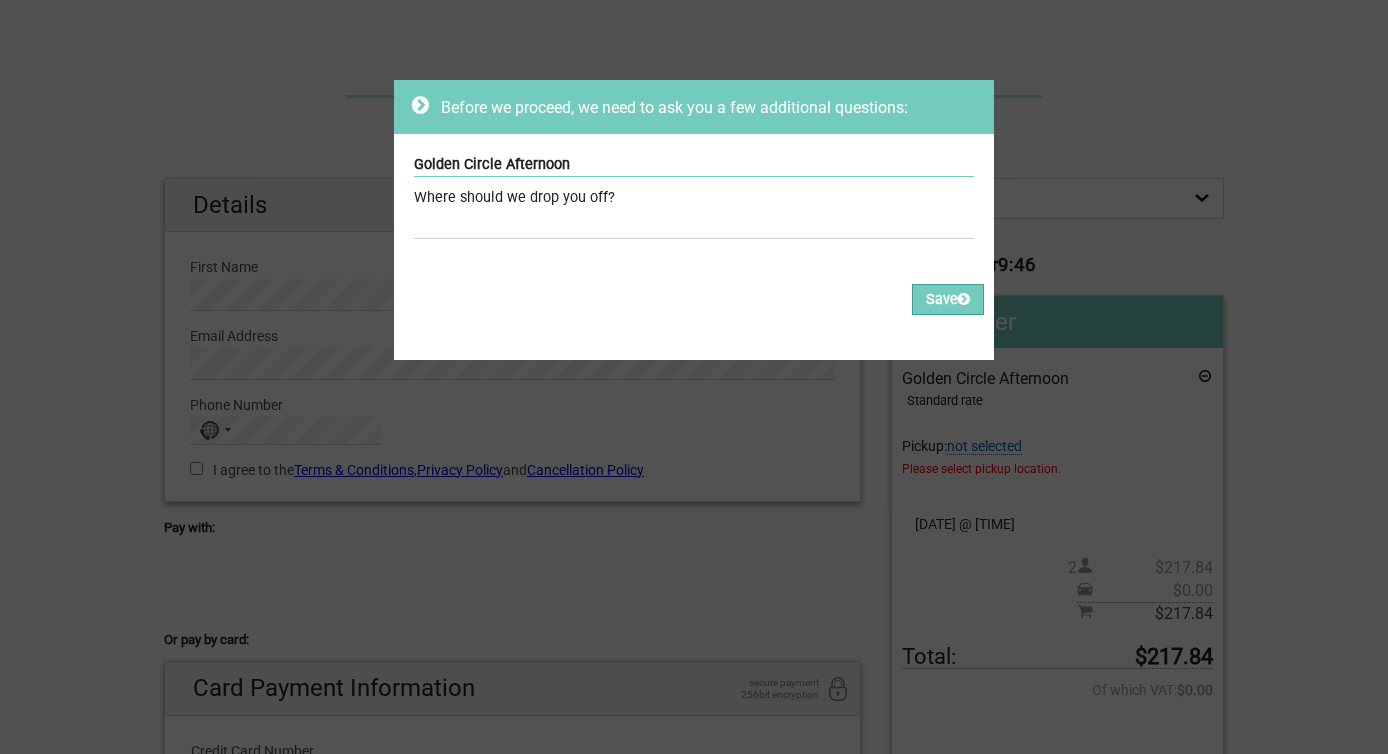click on "Where should we drop you off?" at bounding box center [694, 198] 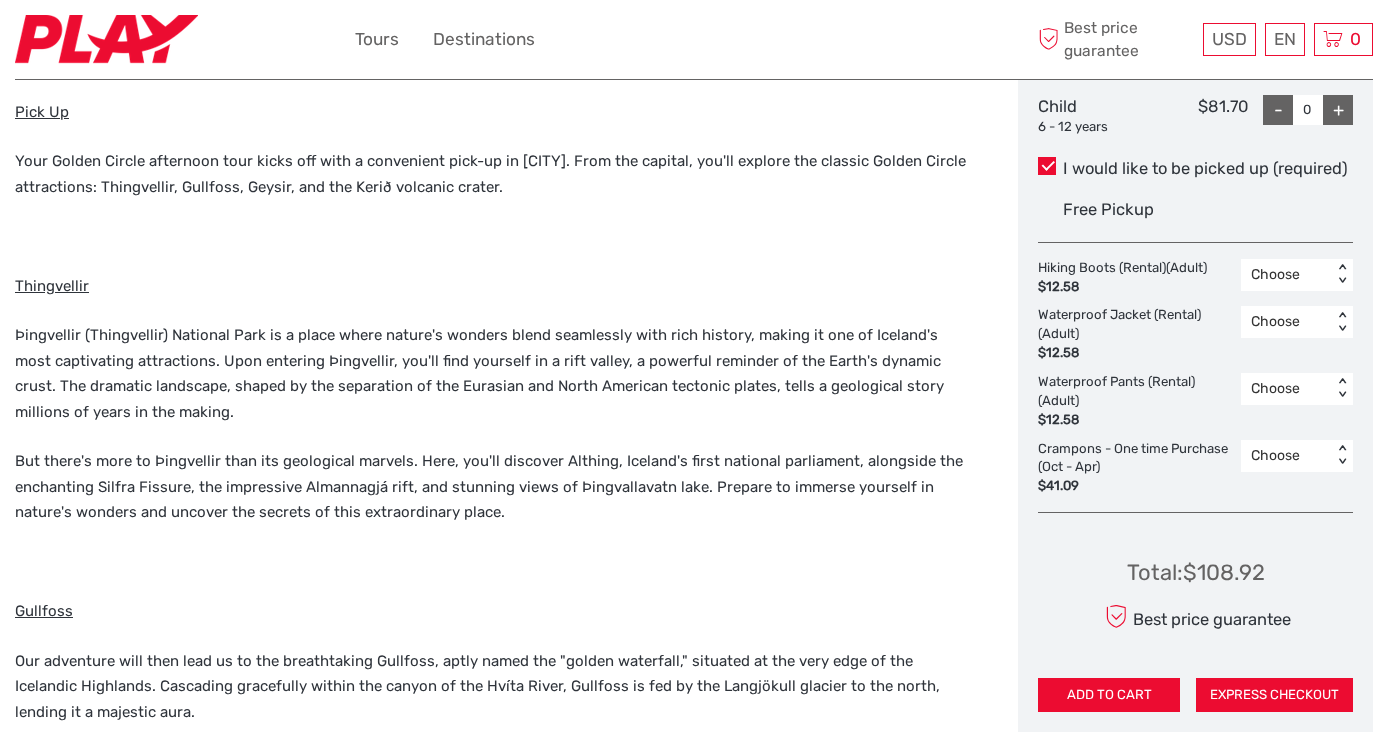 scroll, scrollTop: 979, scrollLeft: 0, axis: vertical 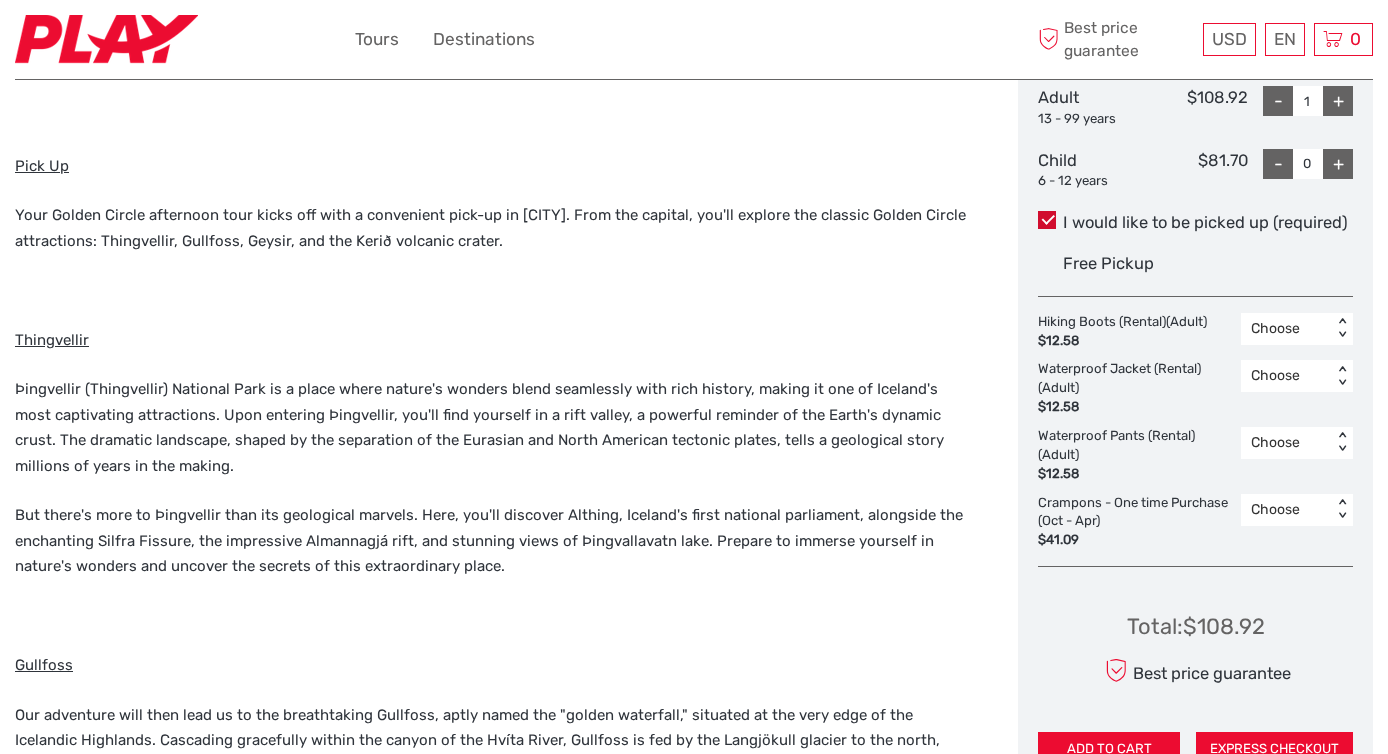 click at bounding box center [1047, 220] 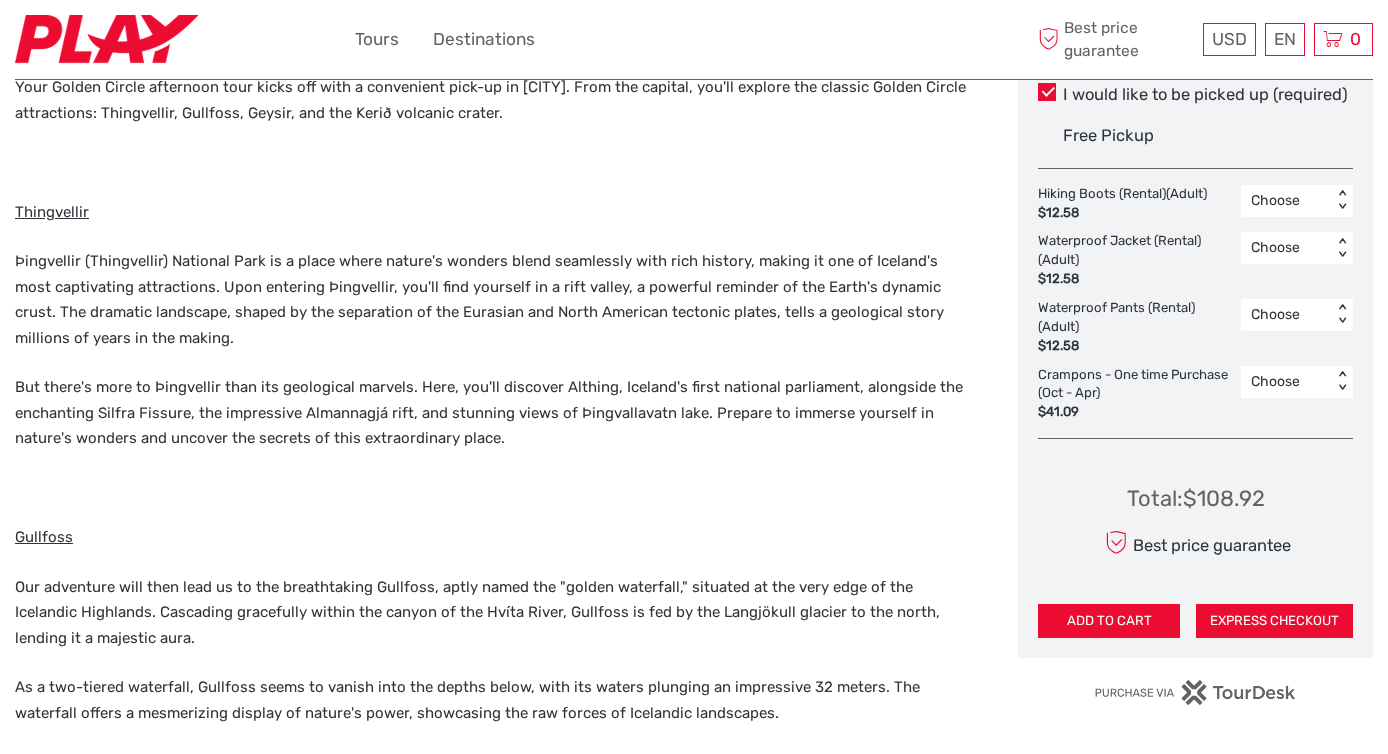 scroll, scrollTop: 1151, scrollLeft: 0, axis: vertical 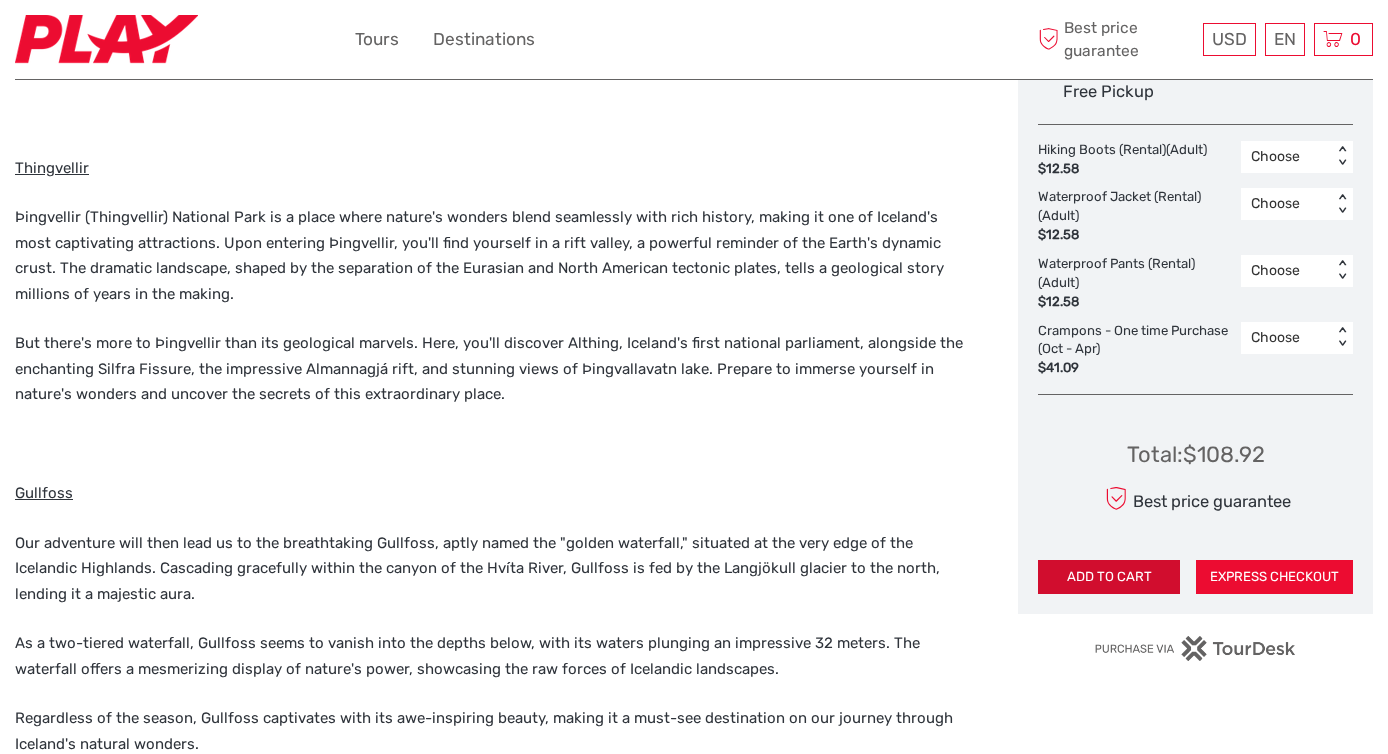 click on "ADD TO CART" at bounding box center [1109, 577] 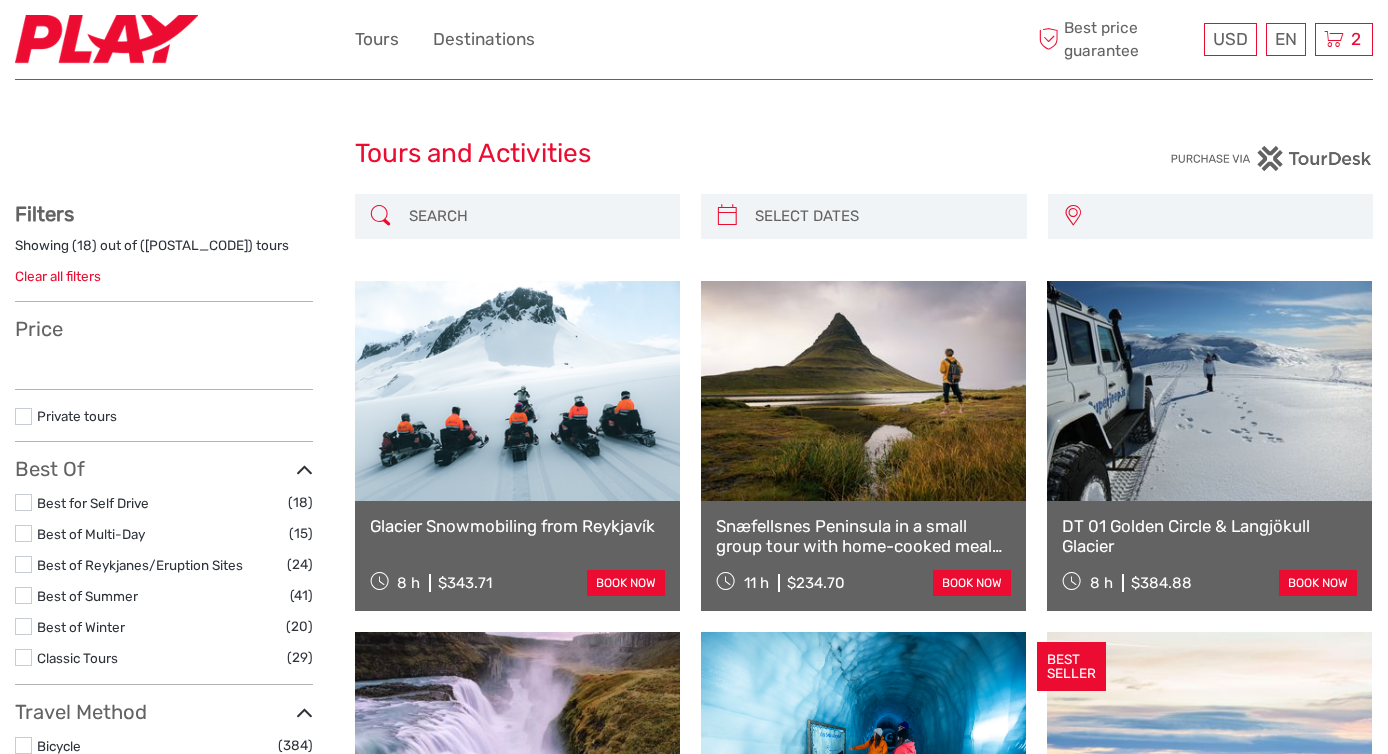 scroll, scrollTop: 0, scrollLeft: 0, axis: both 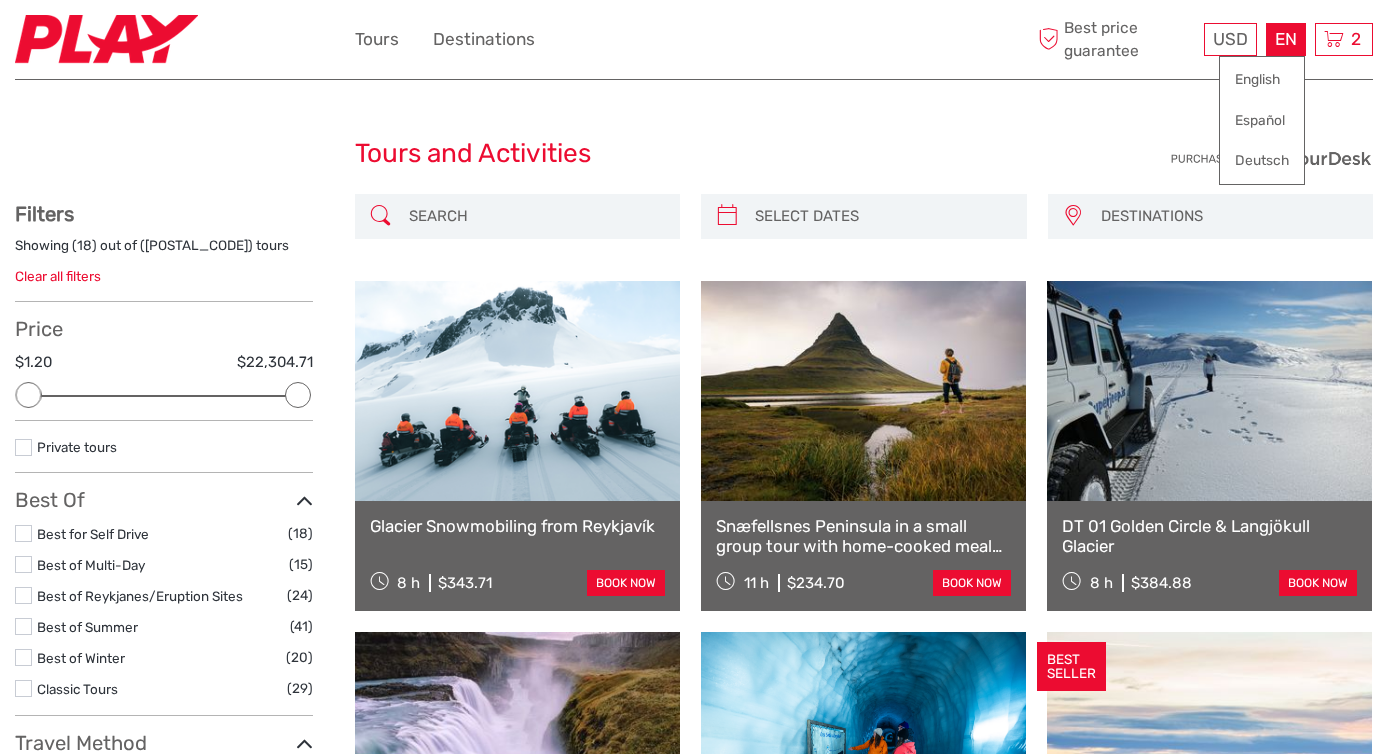 click on "EN
English
Español
Deutsch" at bounding box center [1286, 39] 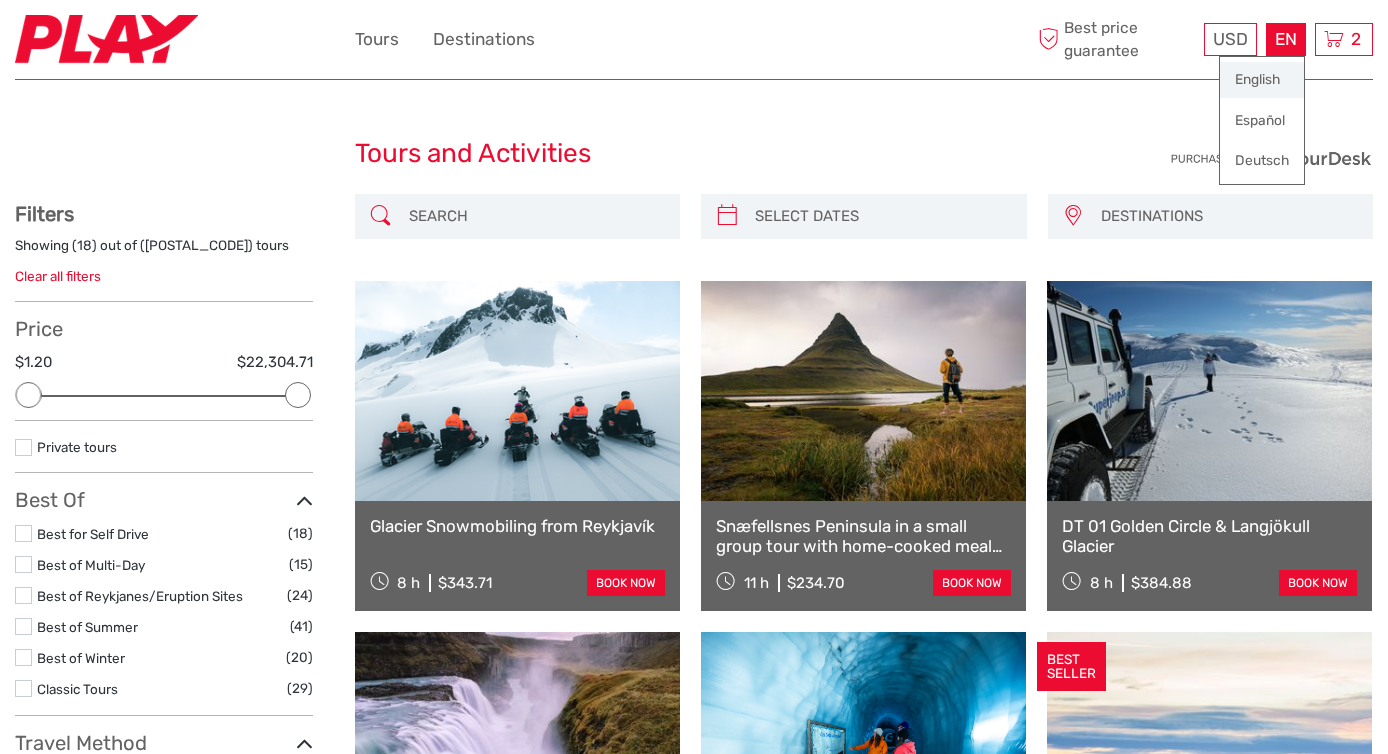click on "English" at bounding box center [1262, 80] 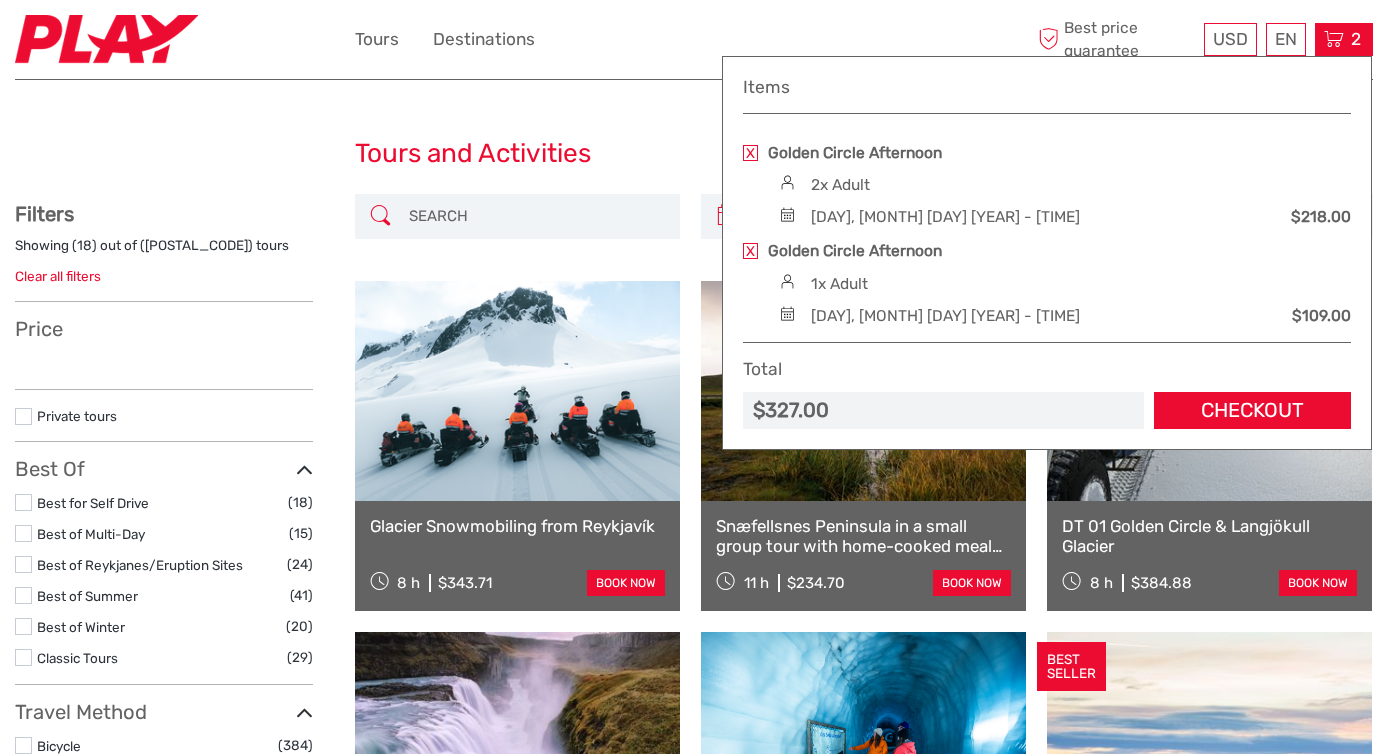 scroll, scrollTop: 0, scrollLeft: 0, axis: both 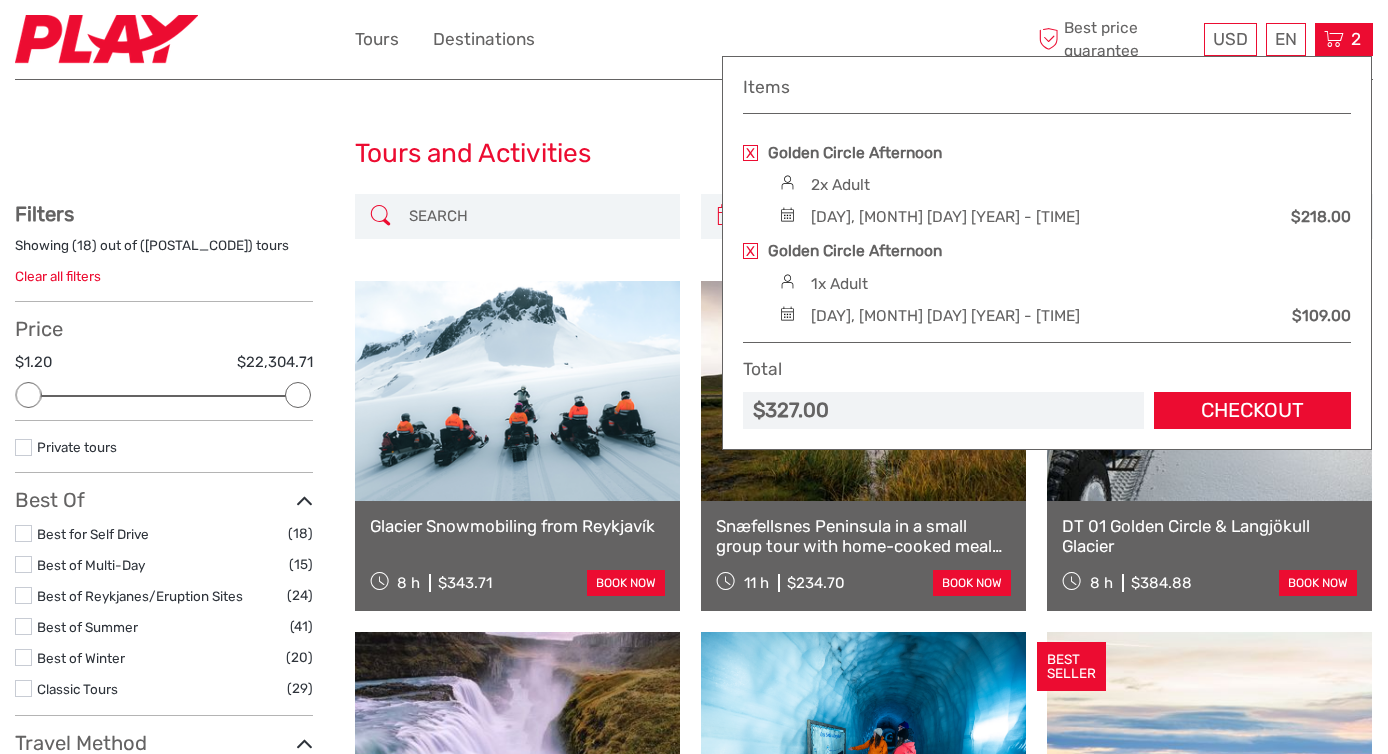 click at bounding box center (750, 251) 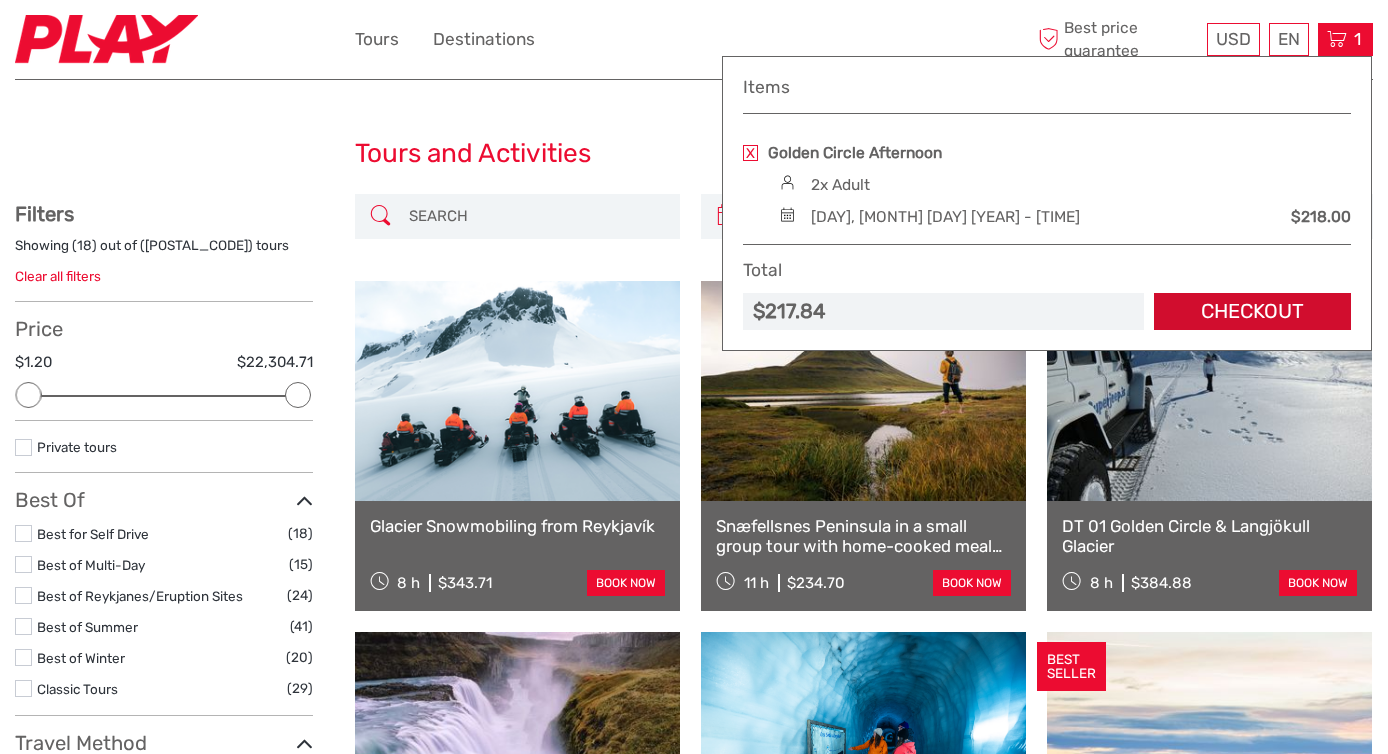 click on "Checkout" at bounding box center (1252, 311) 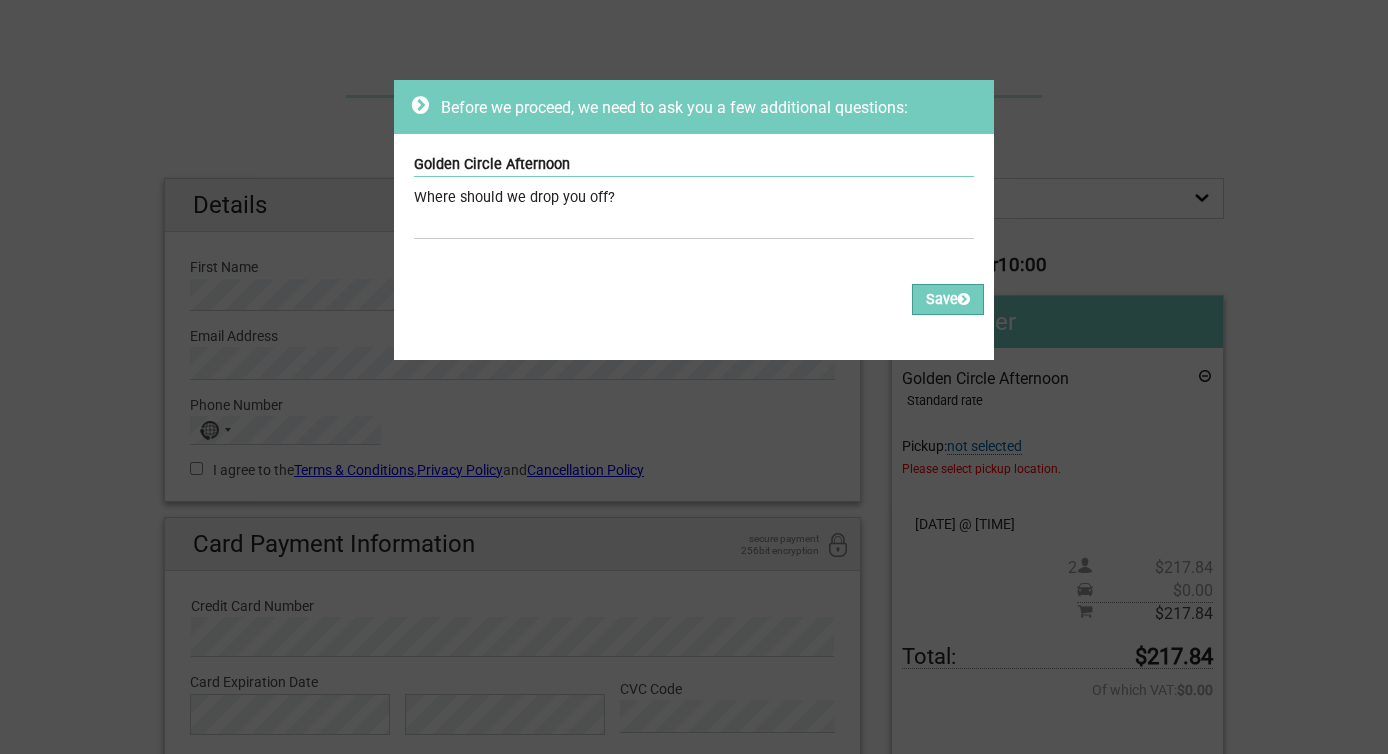 scroll, scrollTop: 0, scrollLeft: 0, axis: both 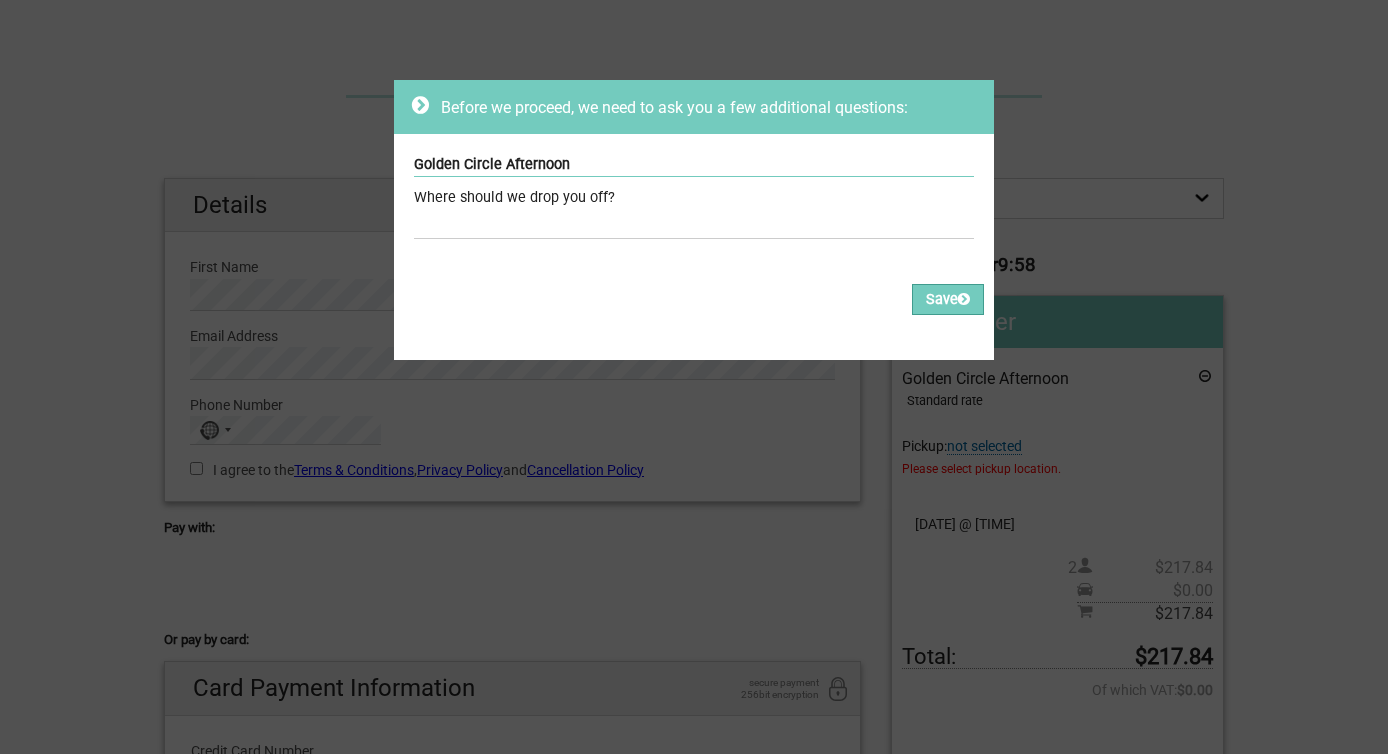click on "Where should we drop you off?" at bounding box center (694, 198) 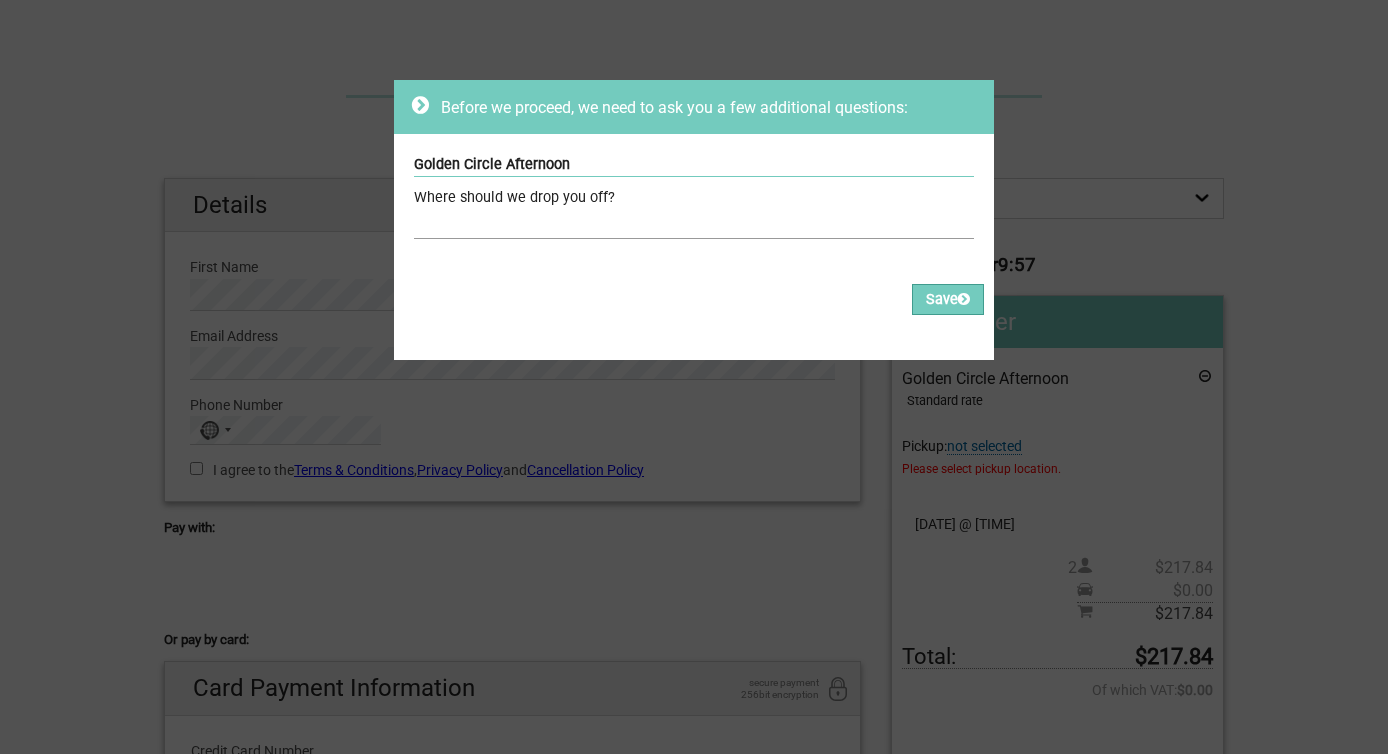 click at bounding box center [694, 224] 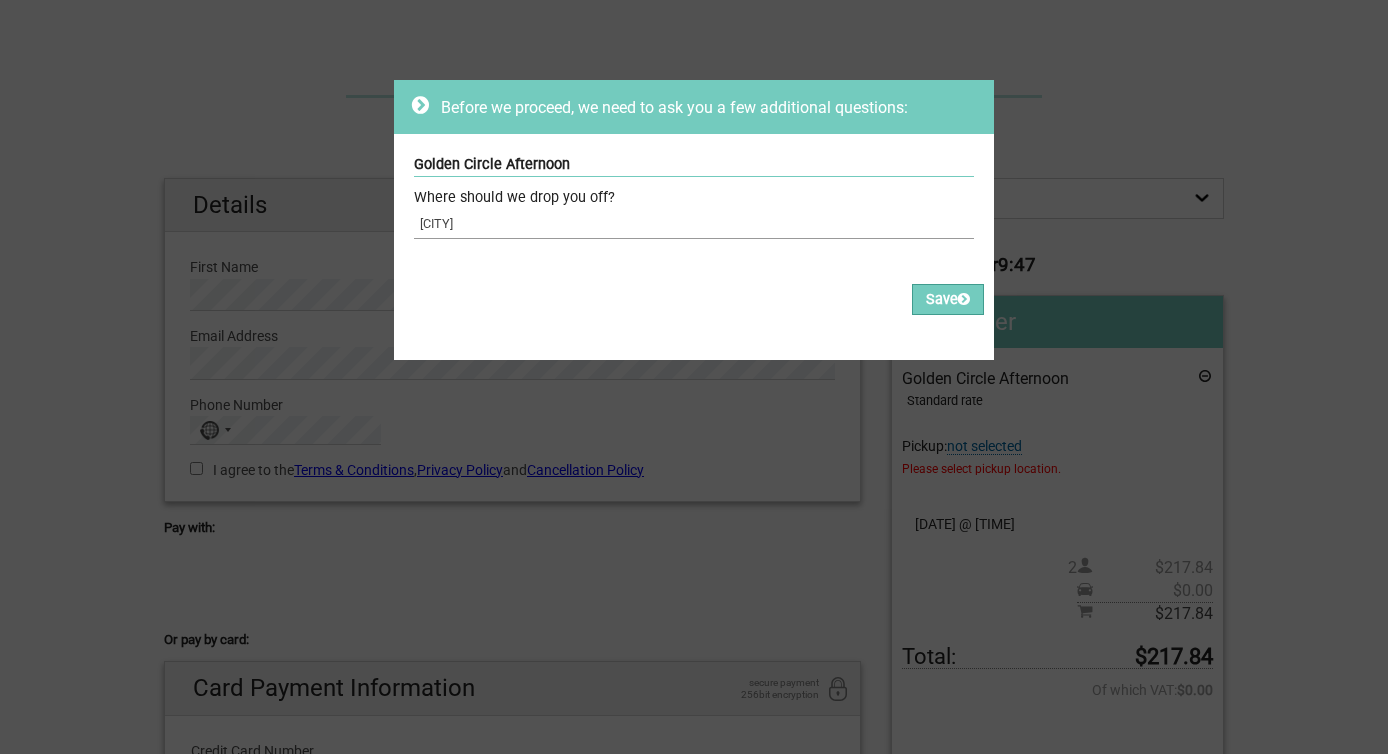 type on "[CITY]" 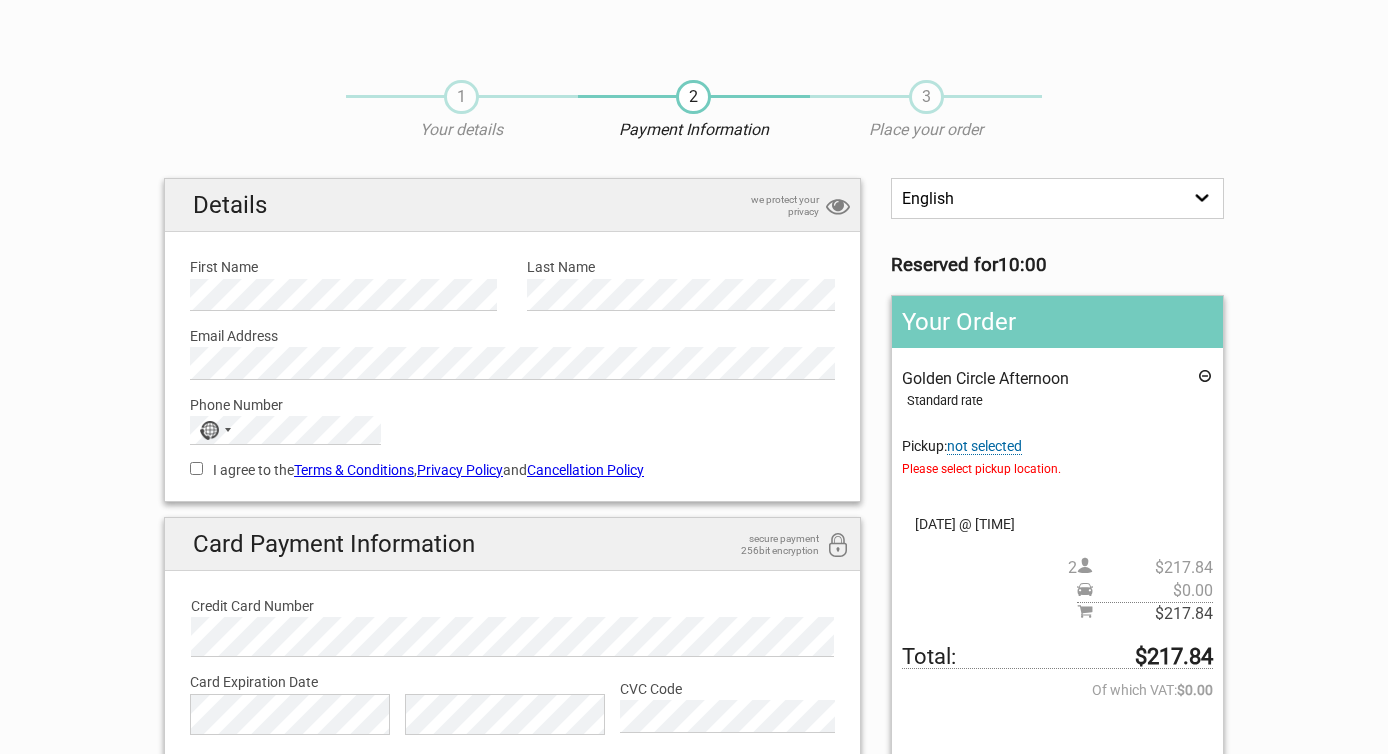 scroll, scrollTop: 0, scrollLeft: 0, axis: both 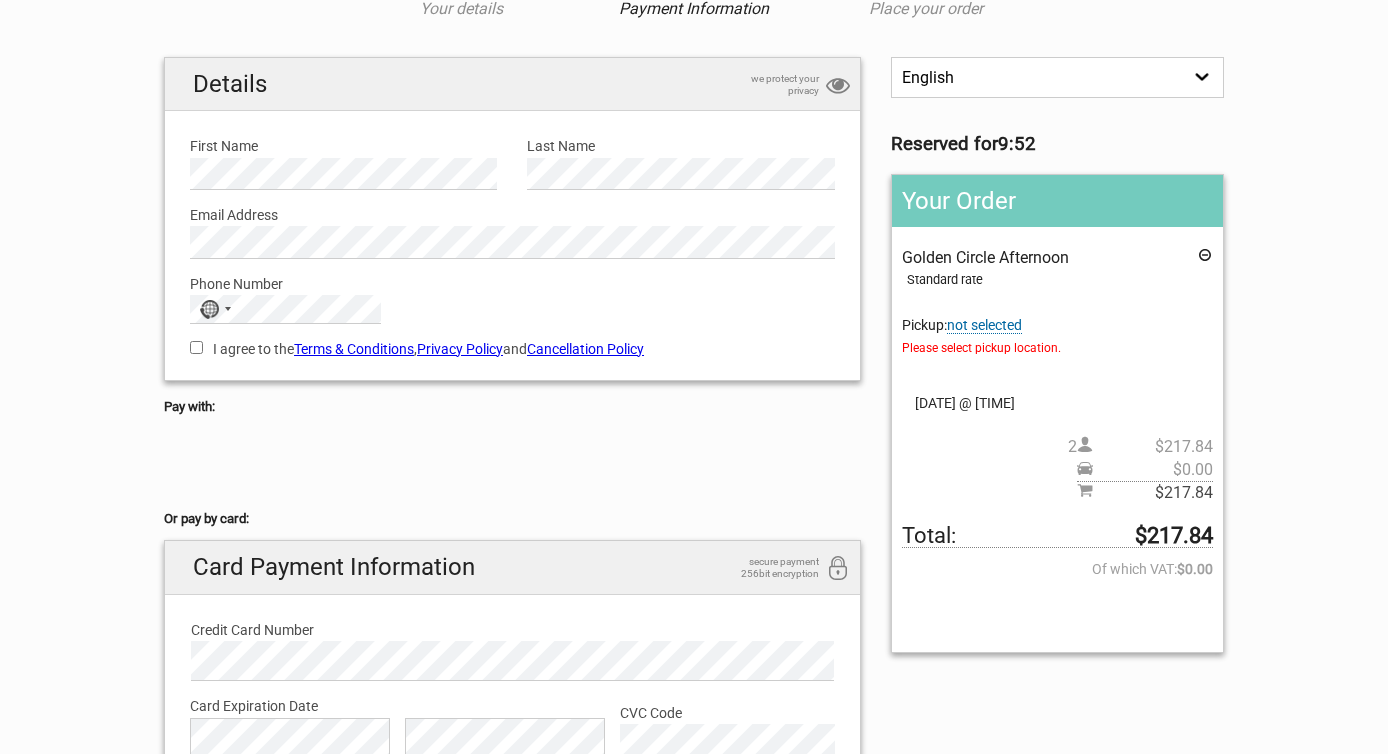 click on "not selected" at bounding box center [984, 325] 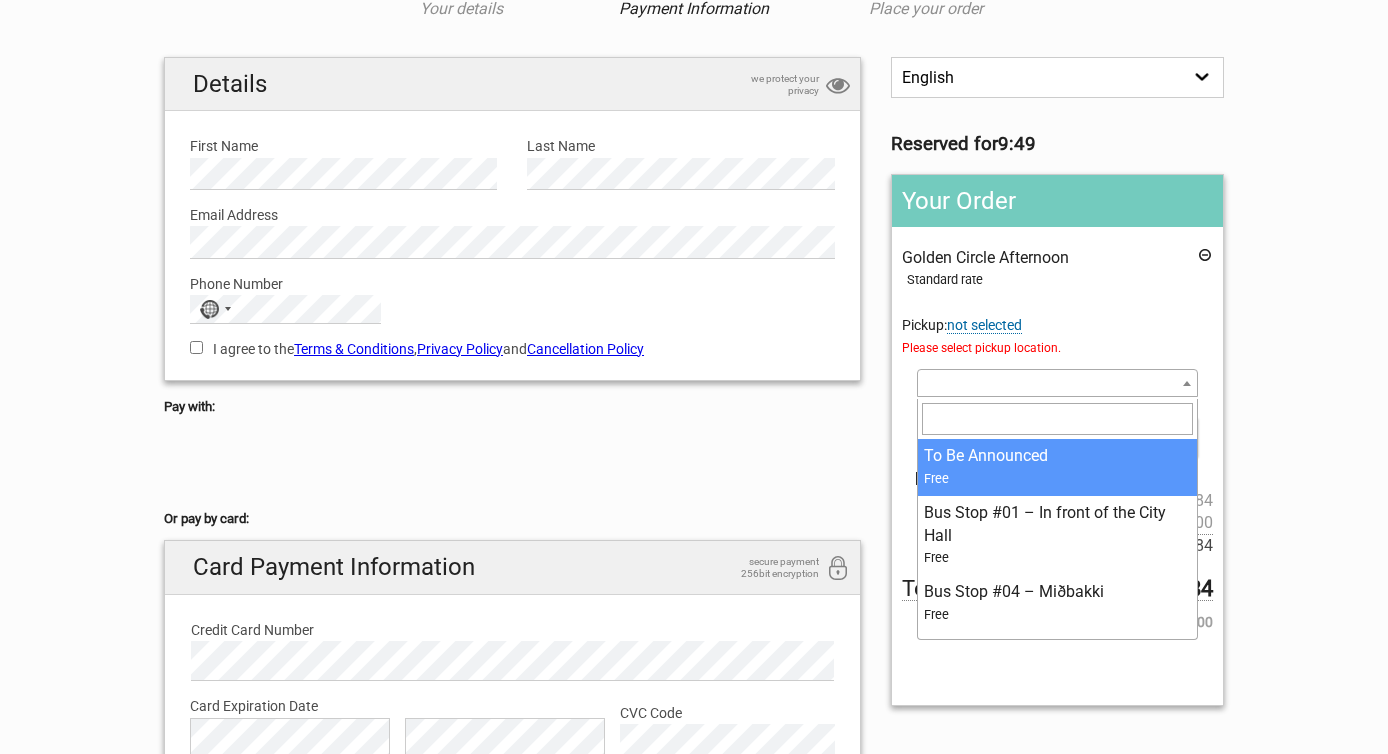 click at bounding box center [1187, 383] 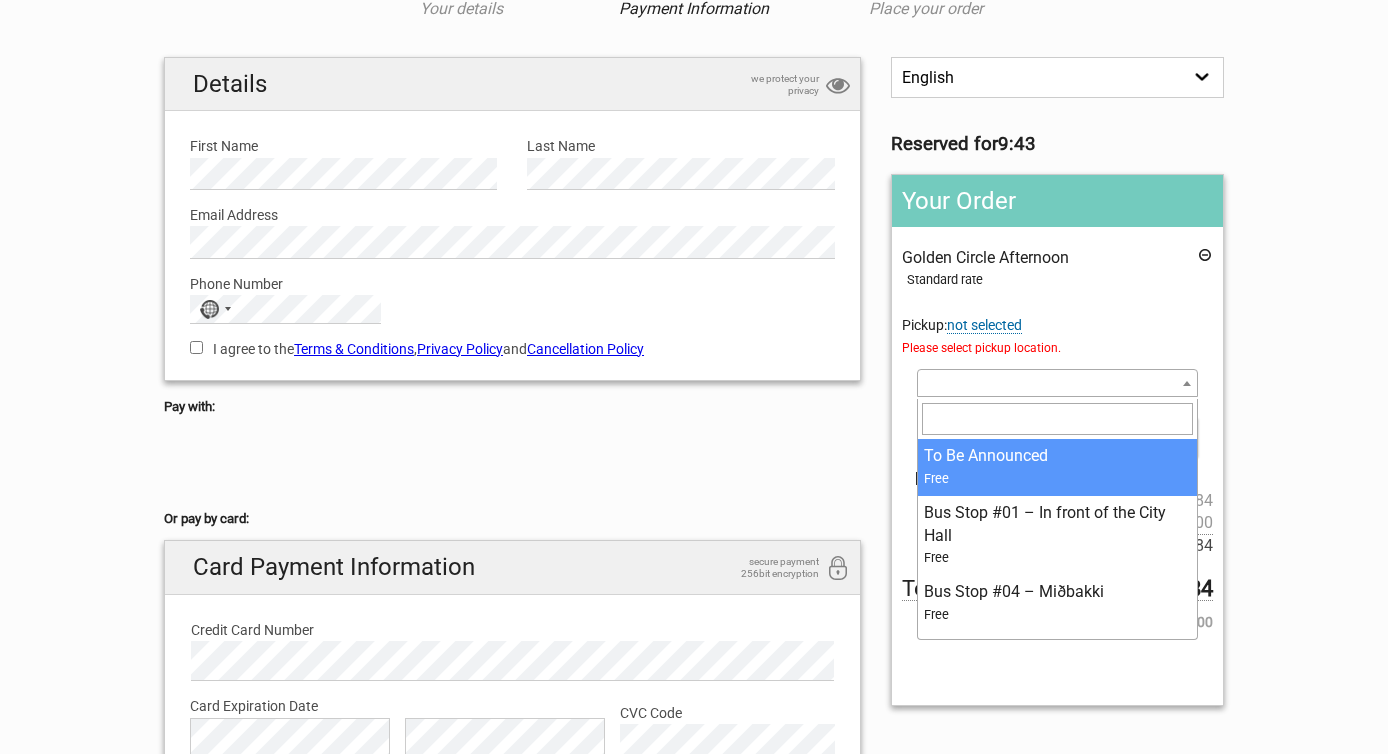 select on "[PHONE]" 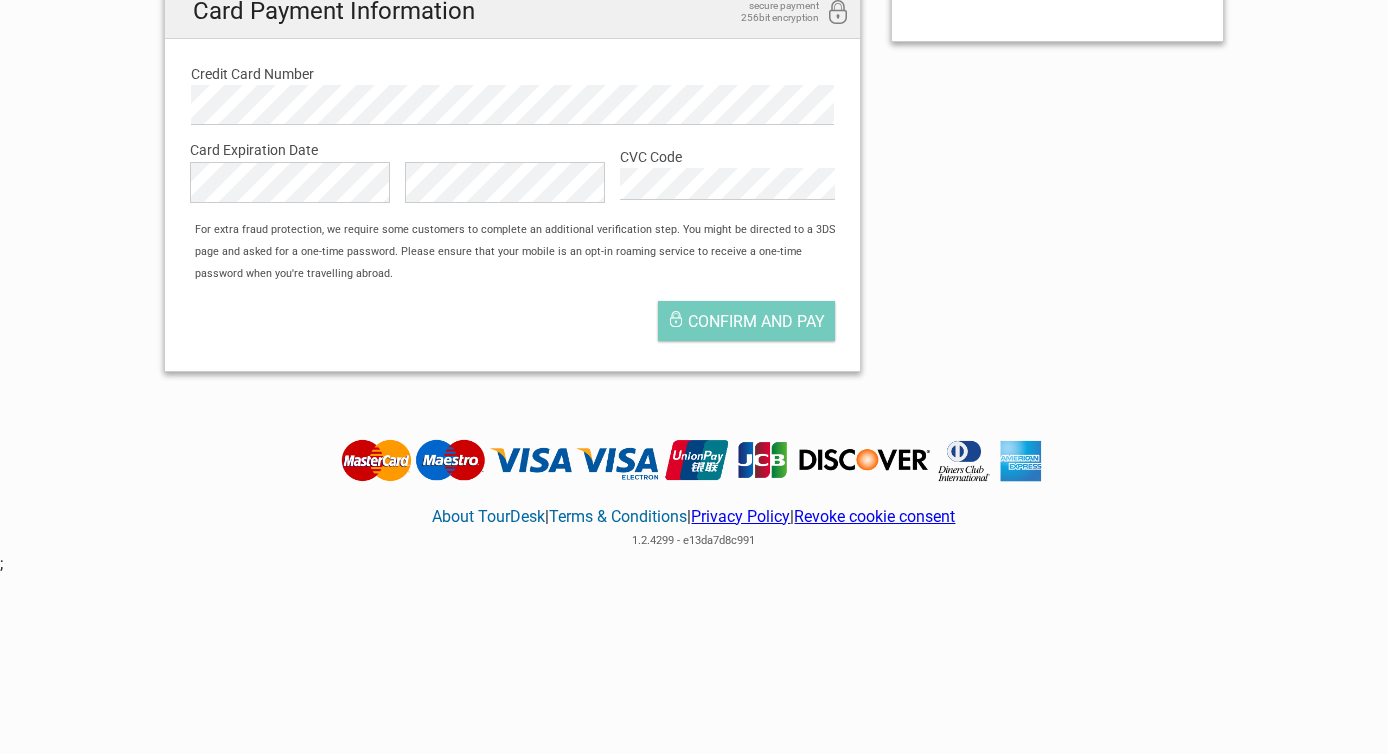 scroll, scrollTop: 697, scrollLeft: 0, axis: vertical 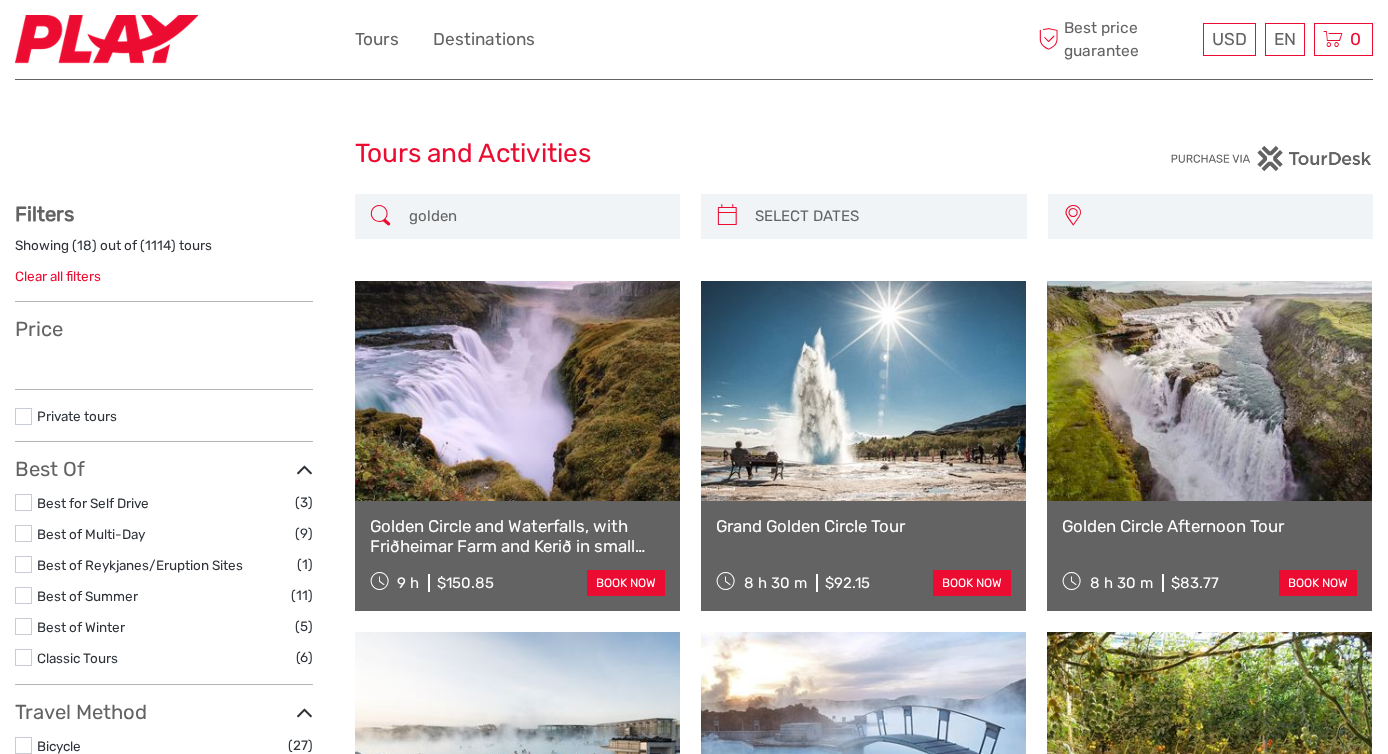 select 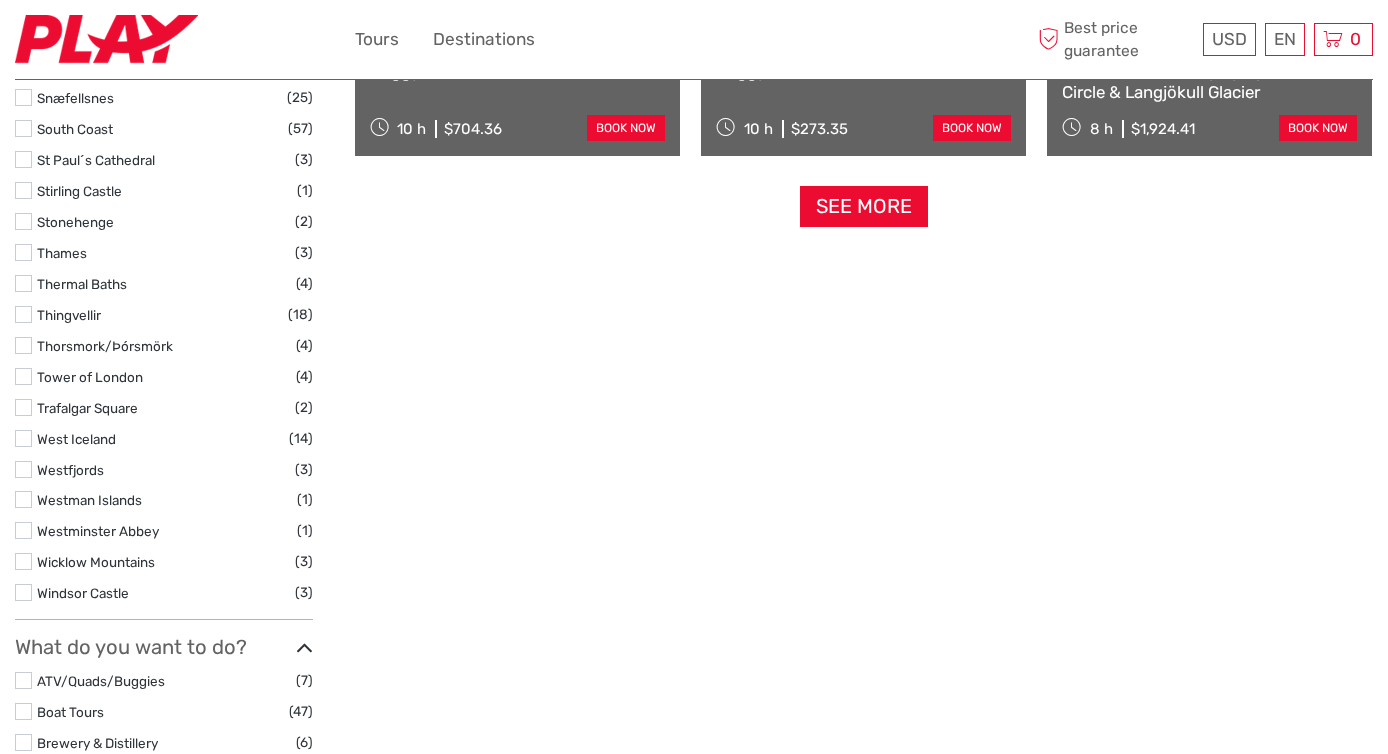 scroll, scrollTop: 0, scrollLeft: 0, axis: both 